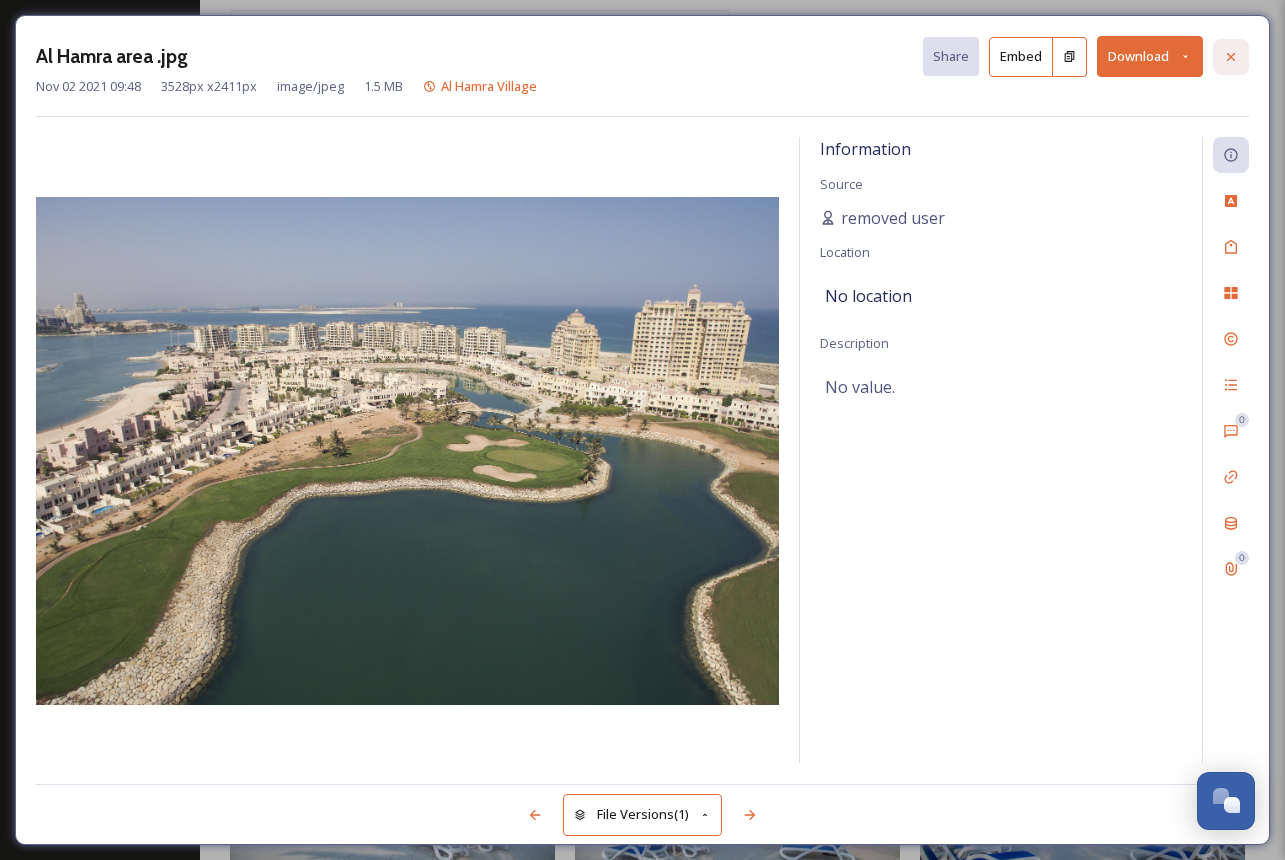scroll, scrollTop: 2859, scrollLeft: 0, axis: vertical 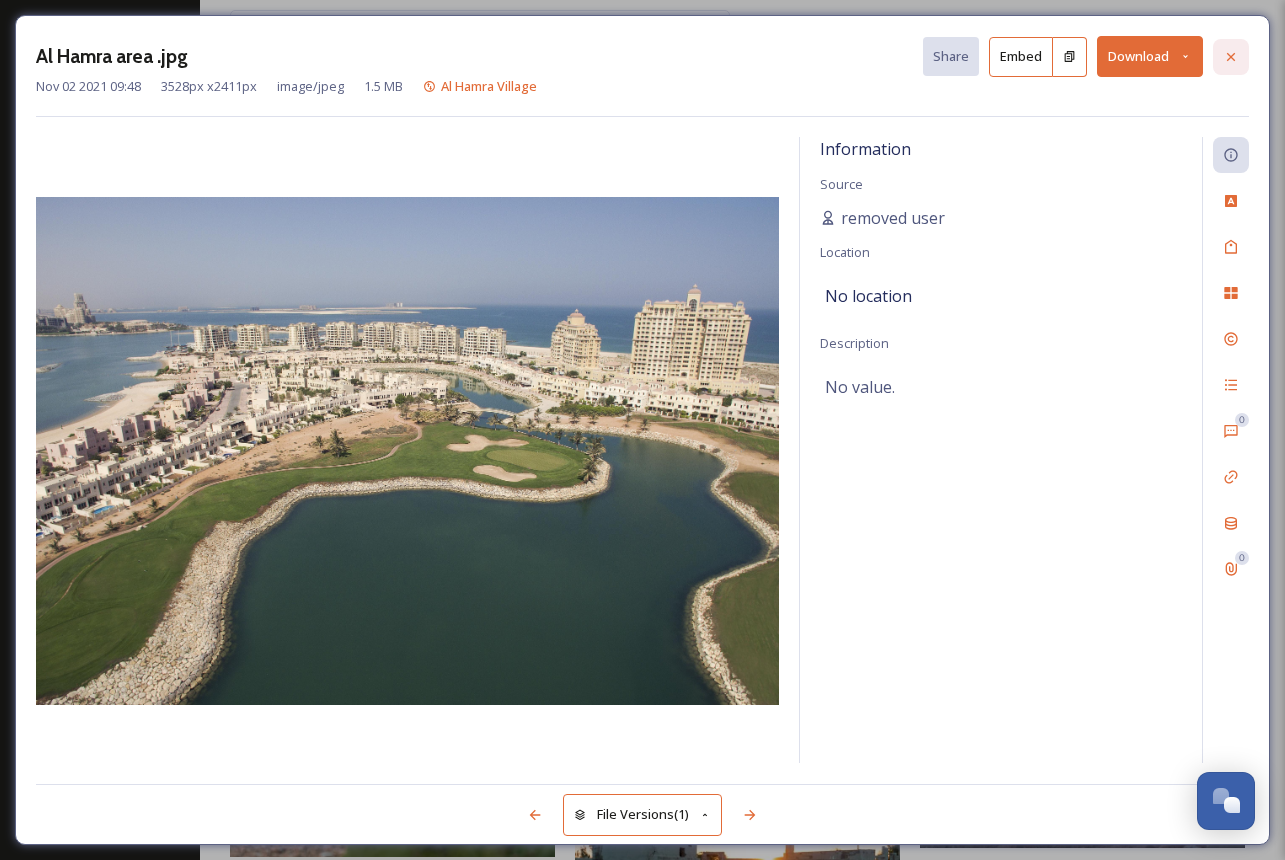 click 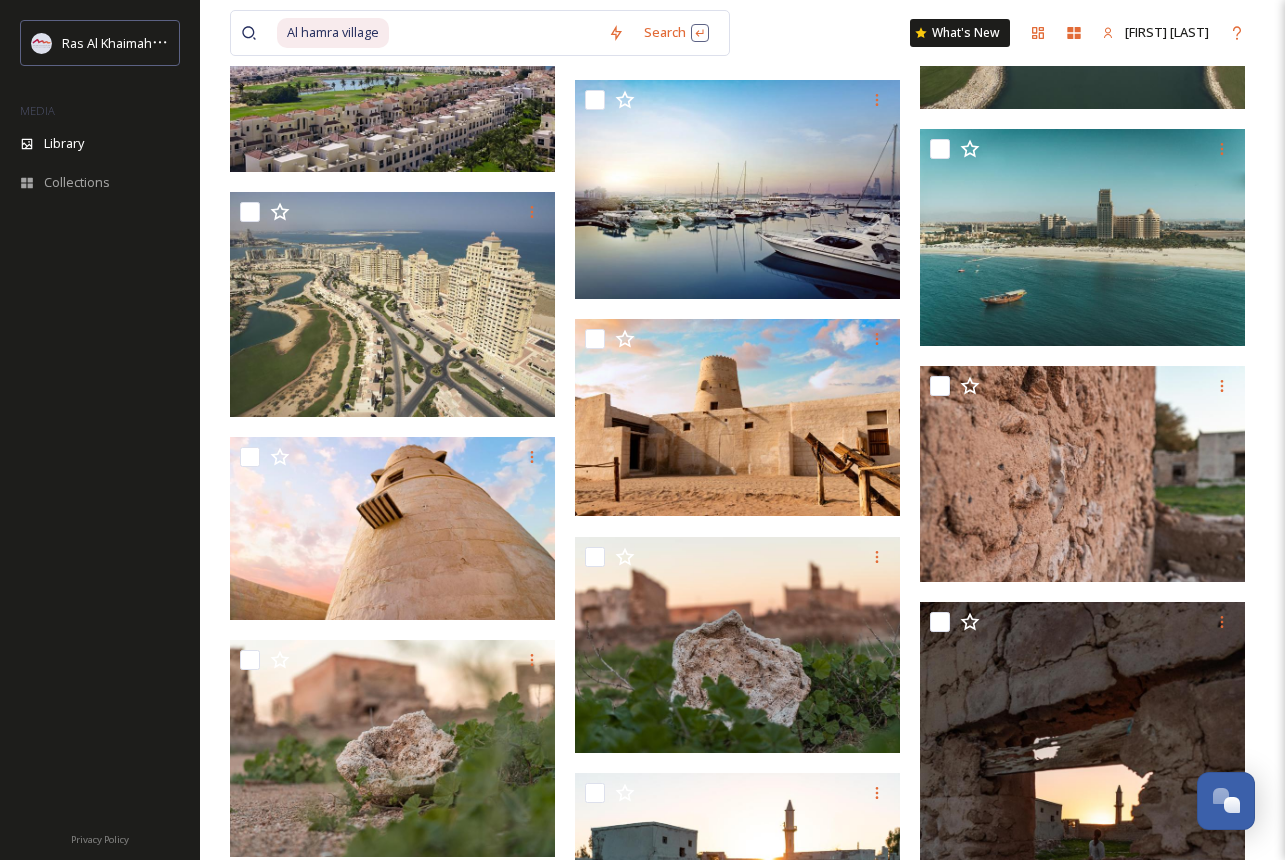 click at bounding box center (494, 33) 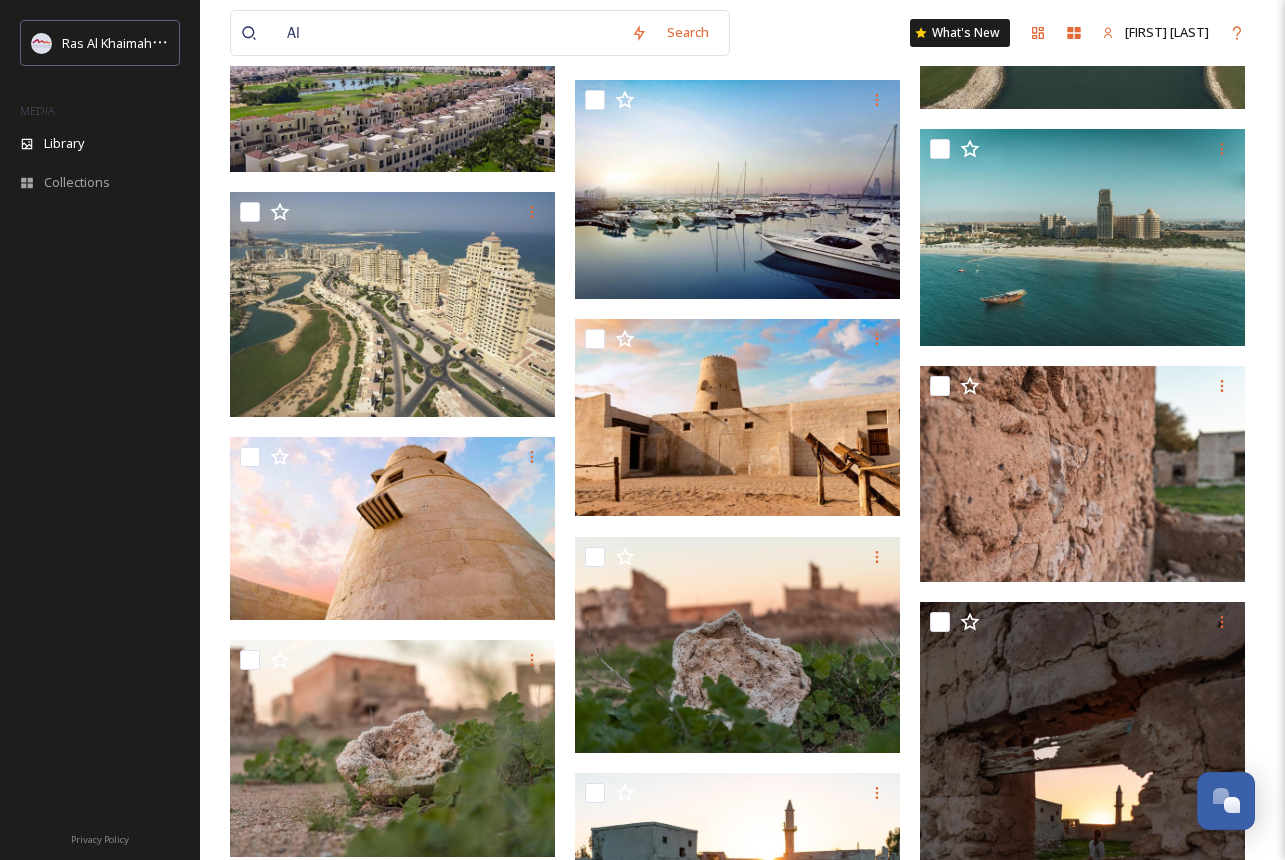type on "A" 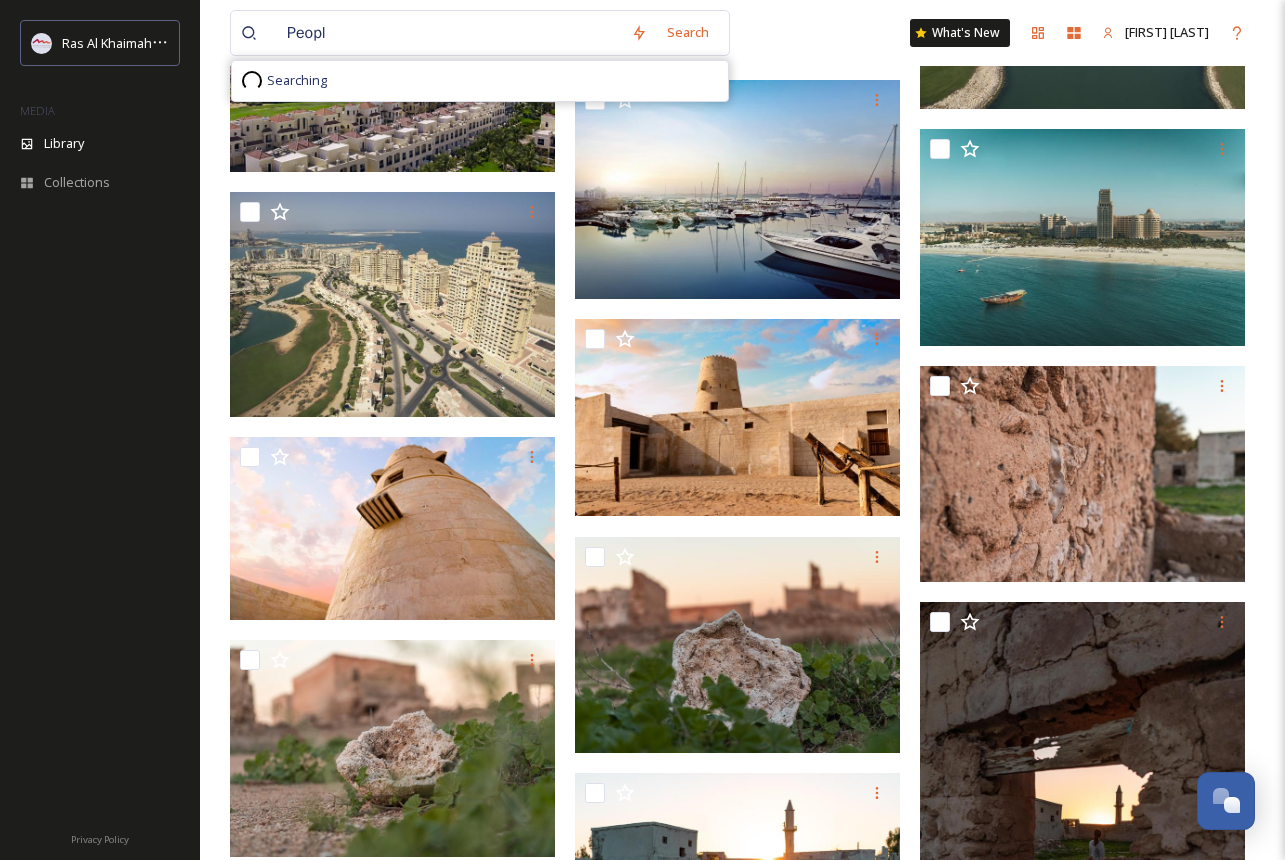 type on "People" 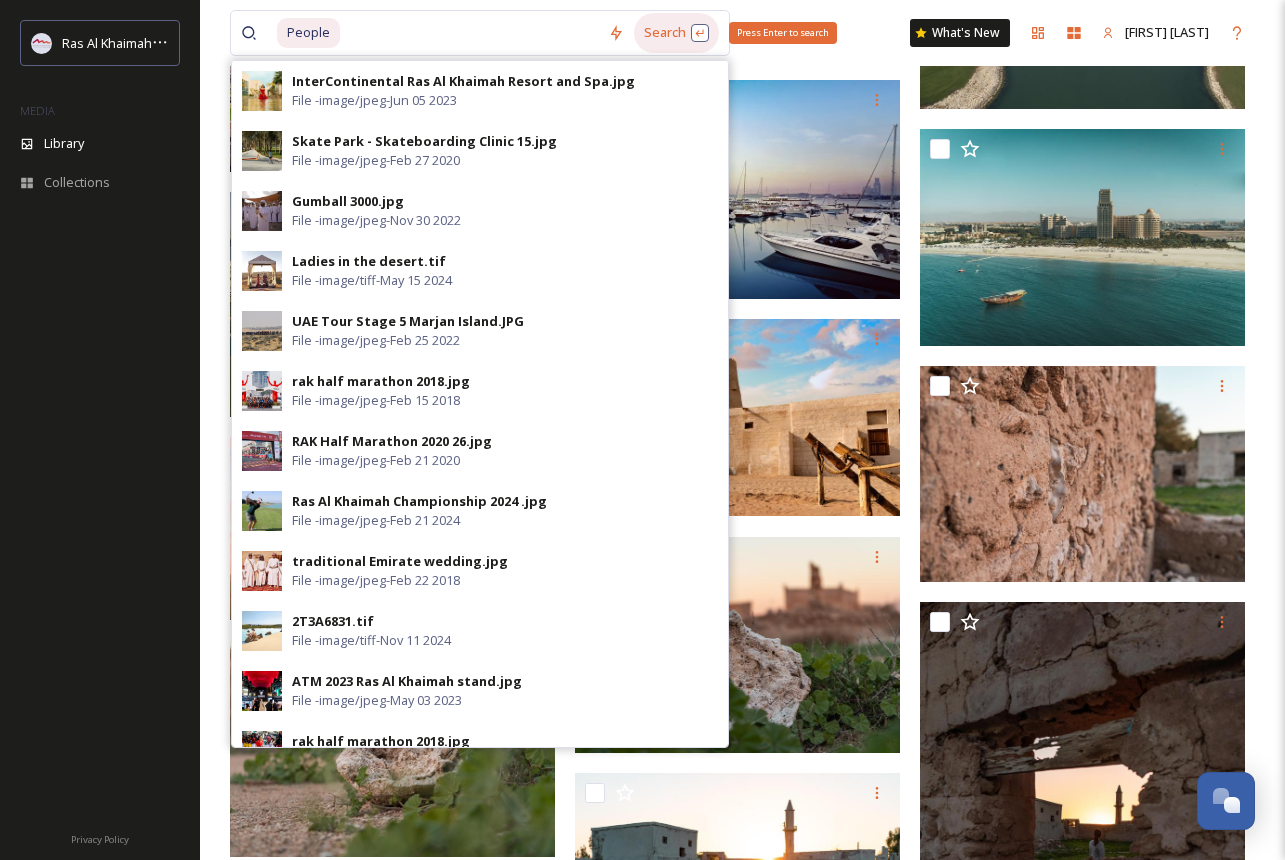 click on "Search Press Enter to search" at bounding box center (676, 32) 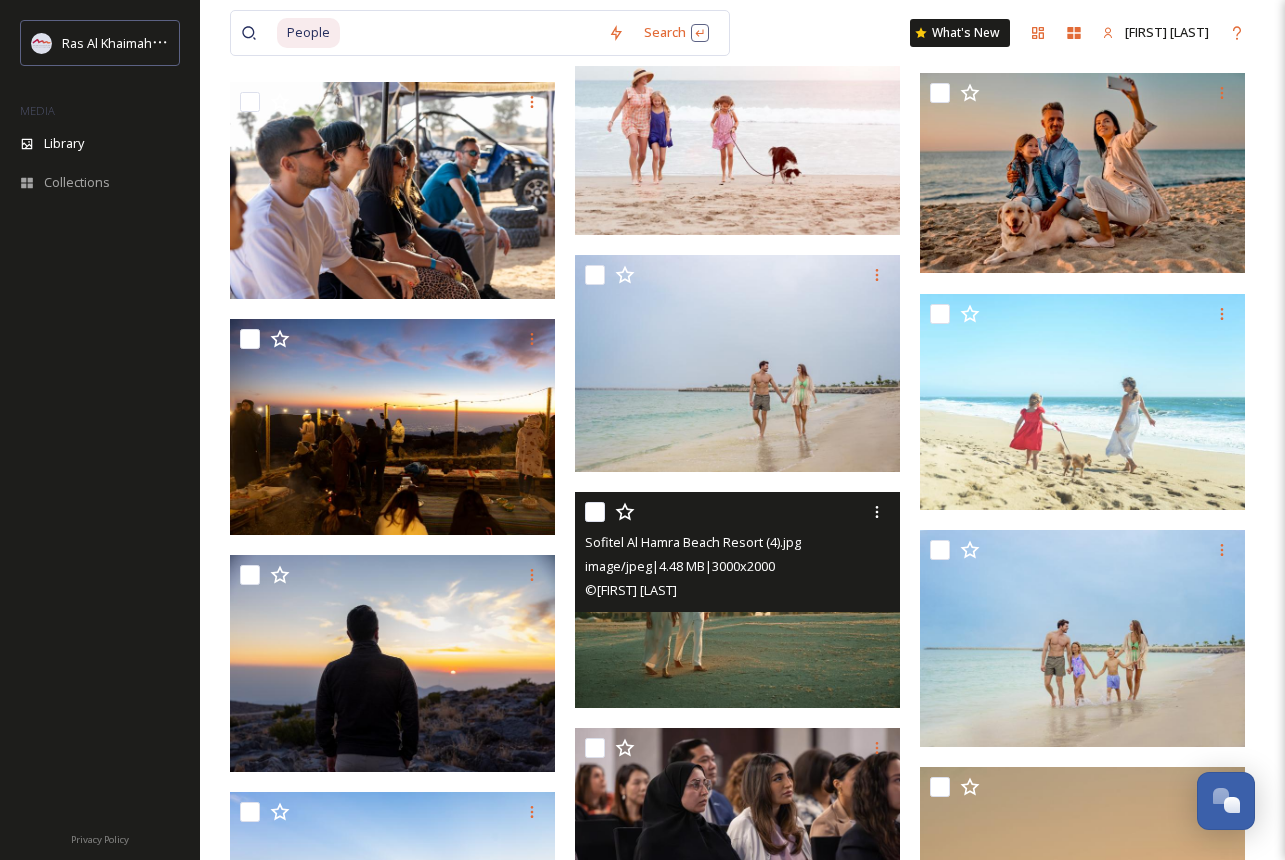 scroll, scrollTop: 11695, scrollLeft: 0, axis: vertical 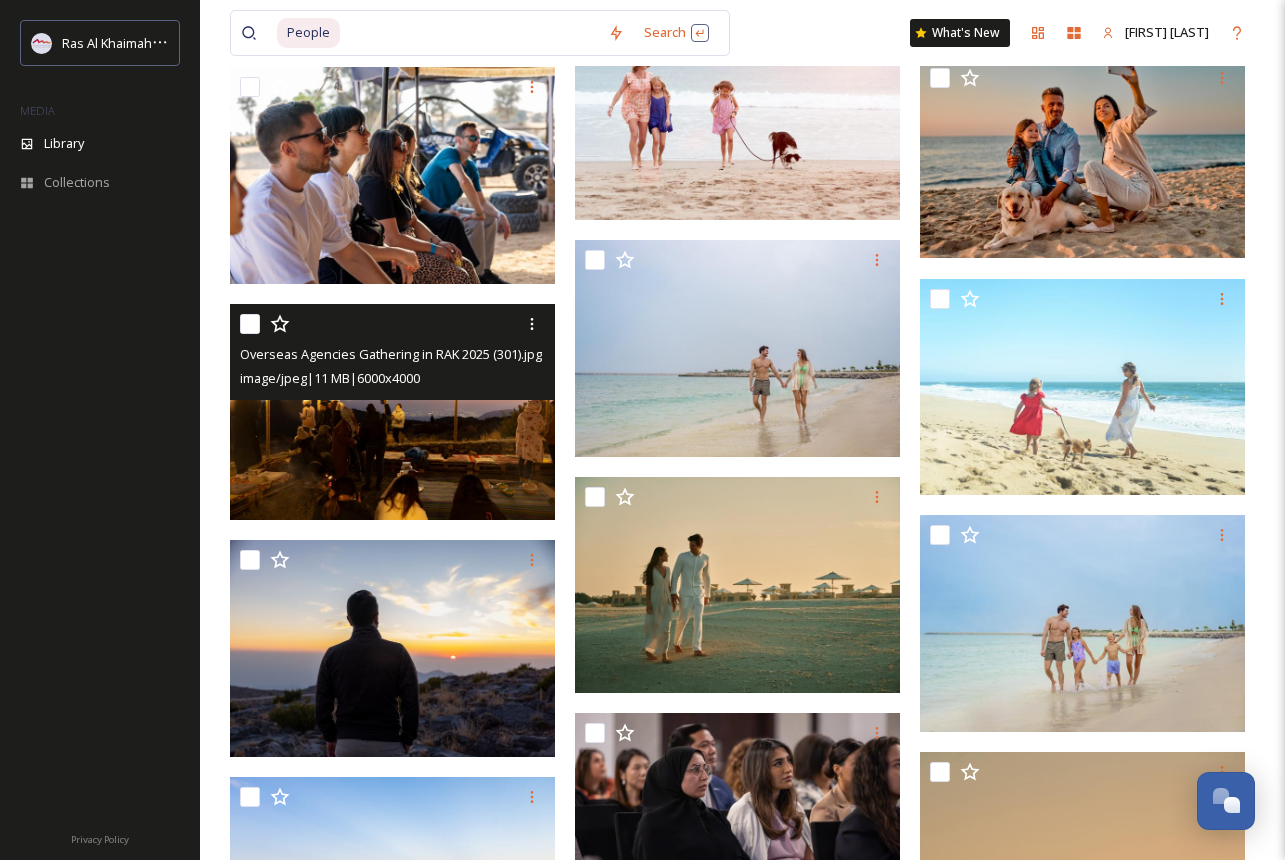 click at bounding box center [392, 412] 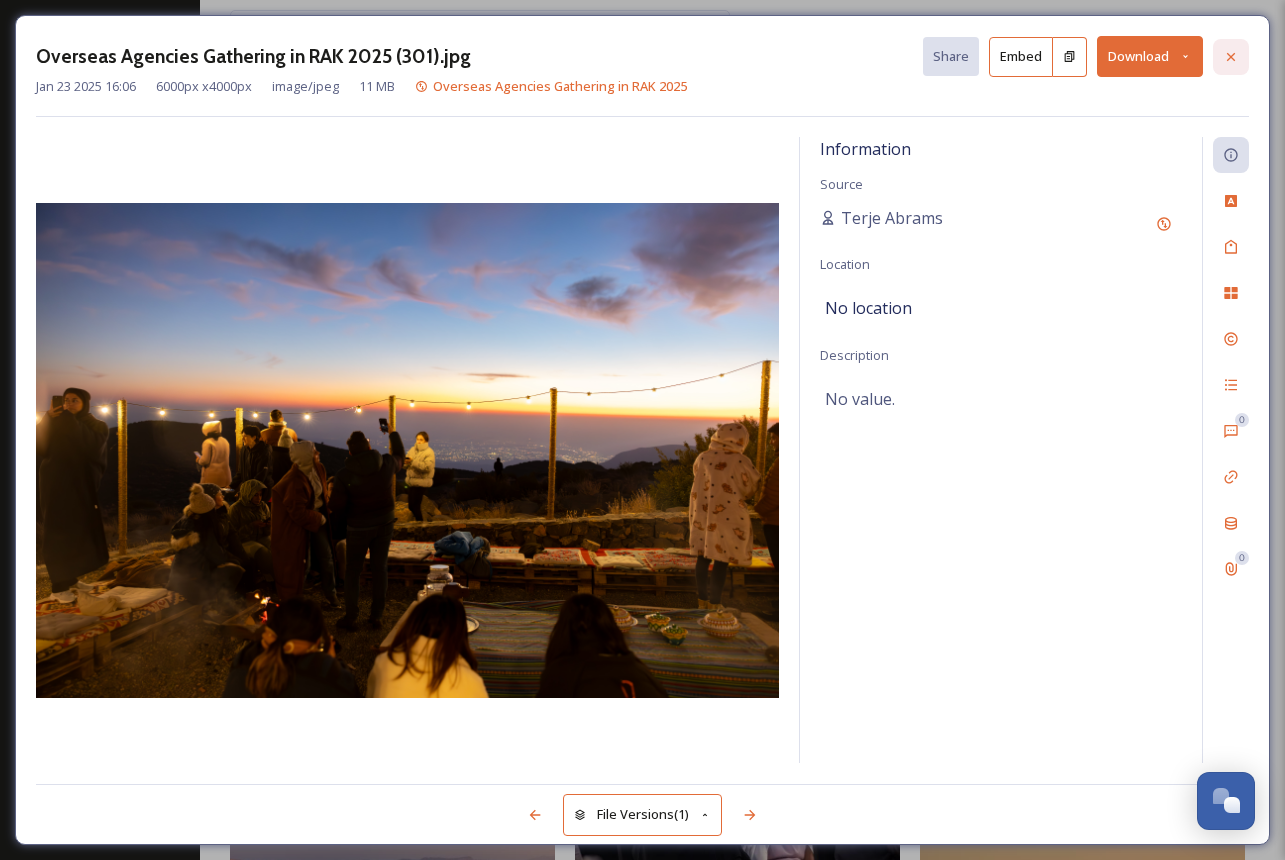 click 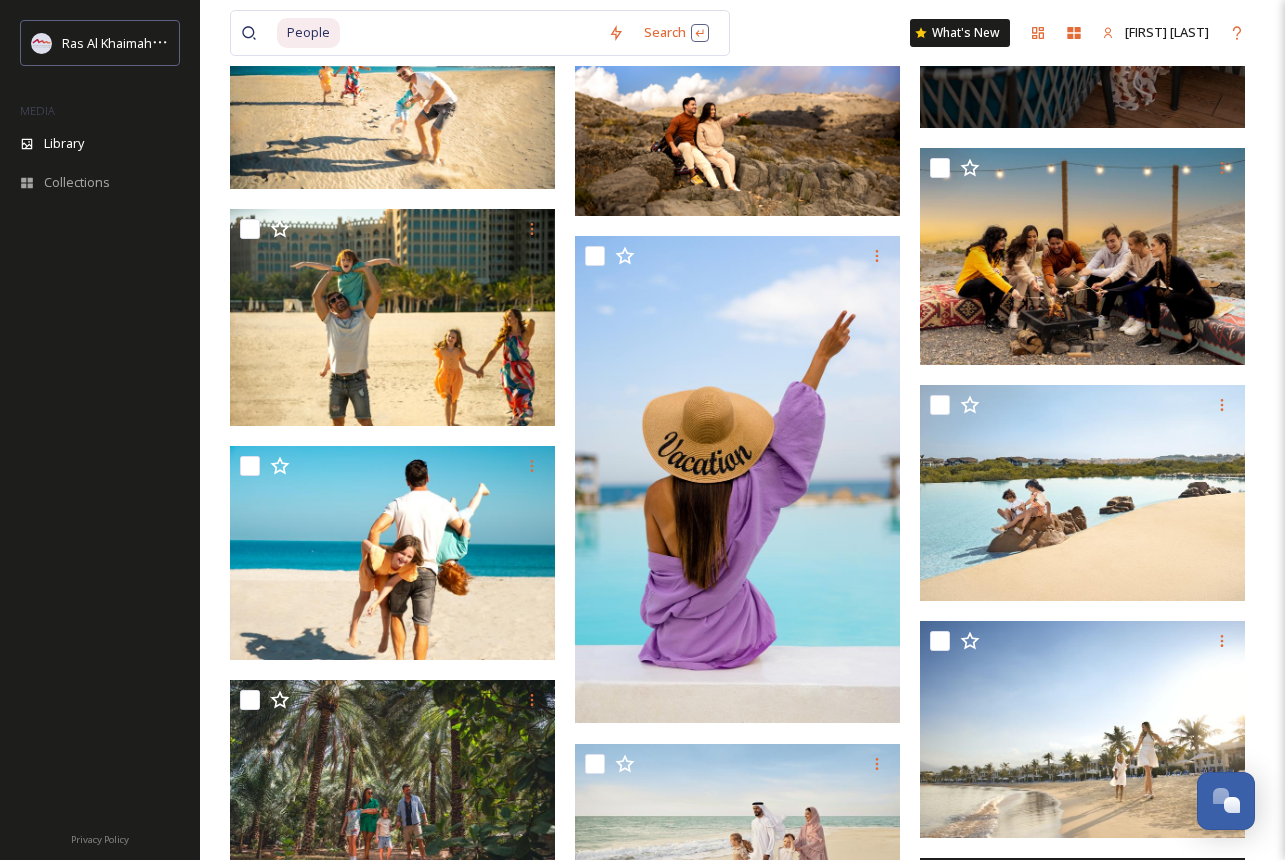 scroll, scrollTop: 37856, scrollLeft: 0, axis: vertical 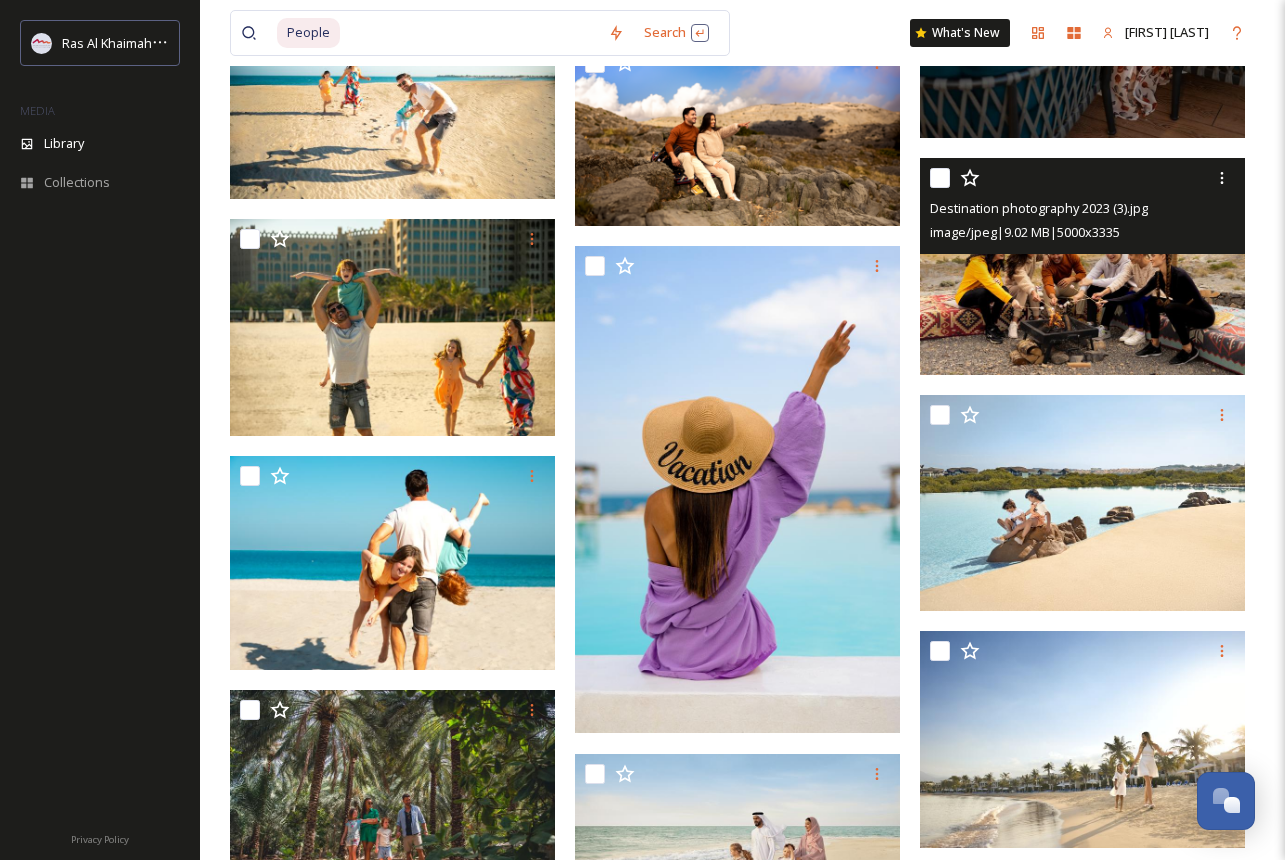 click at bounding box center (1082, 266) 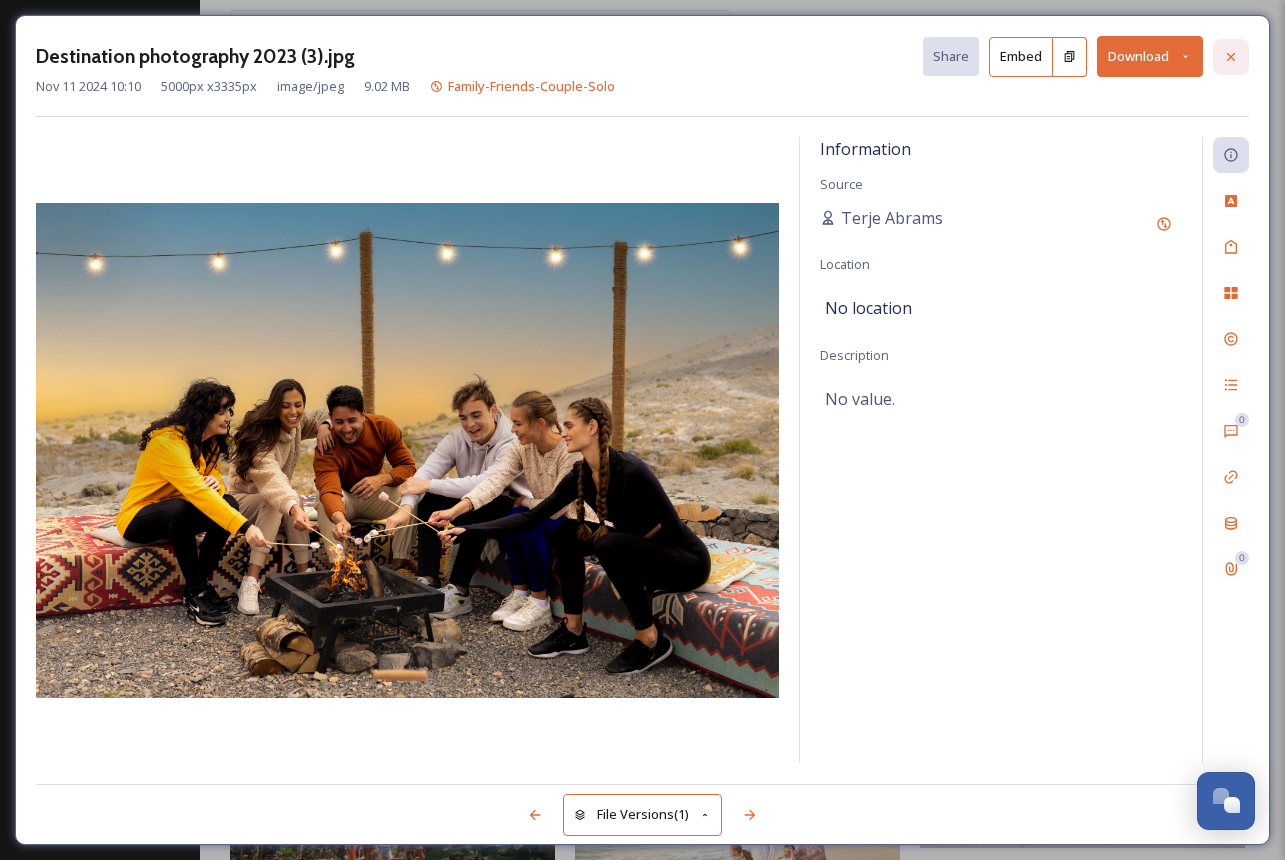 click 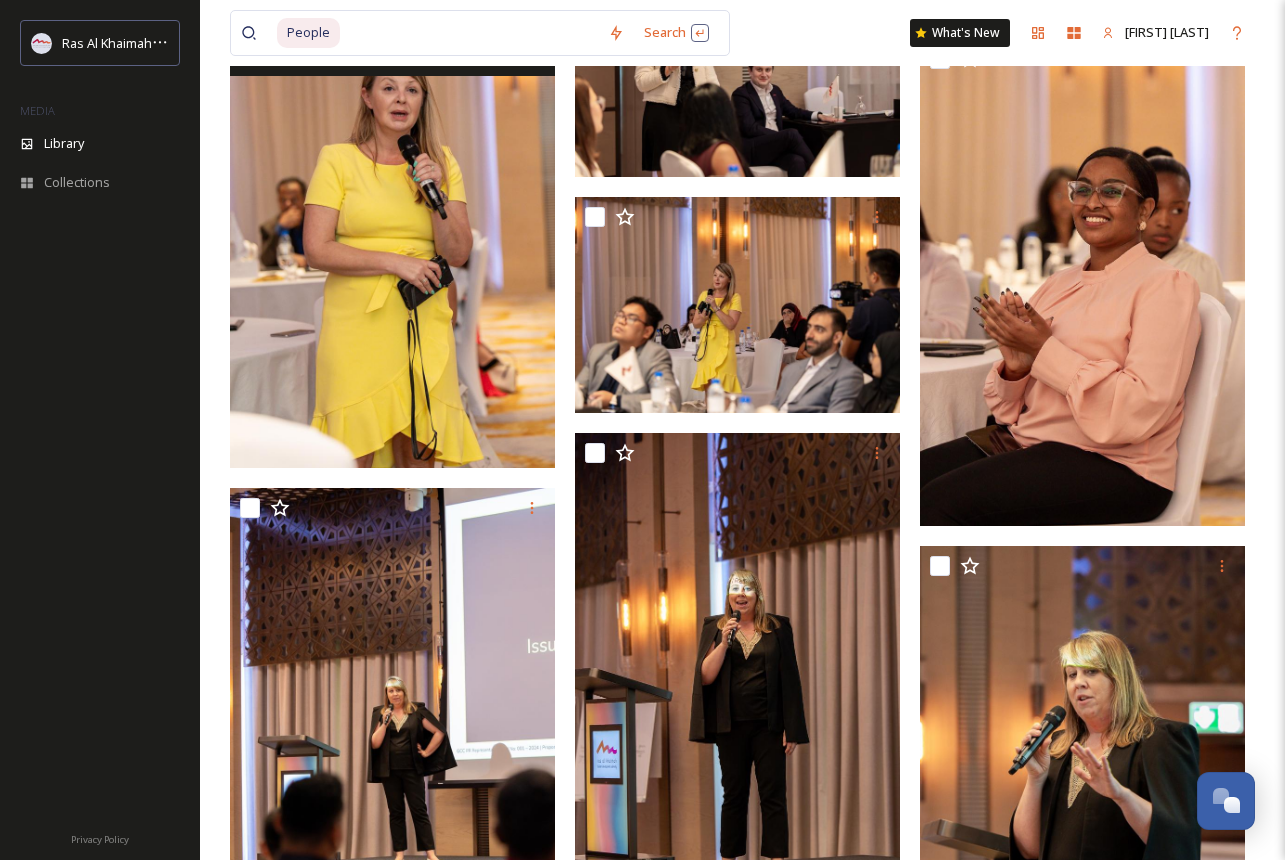 scroll, scrollTop: 64653, scrollLeft: 0, axis: vertical 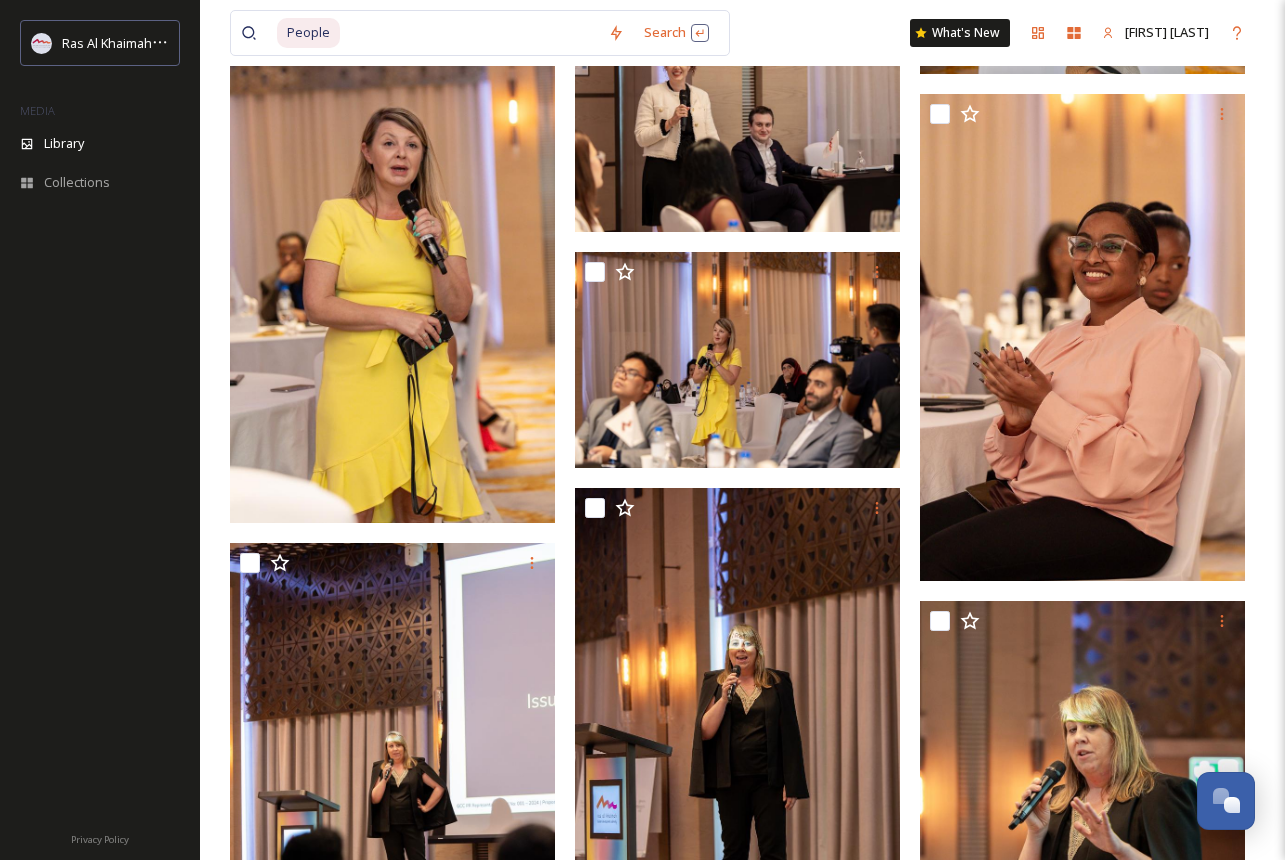 click at bounding box center [470, 33] 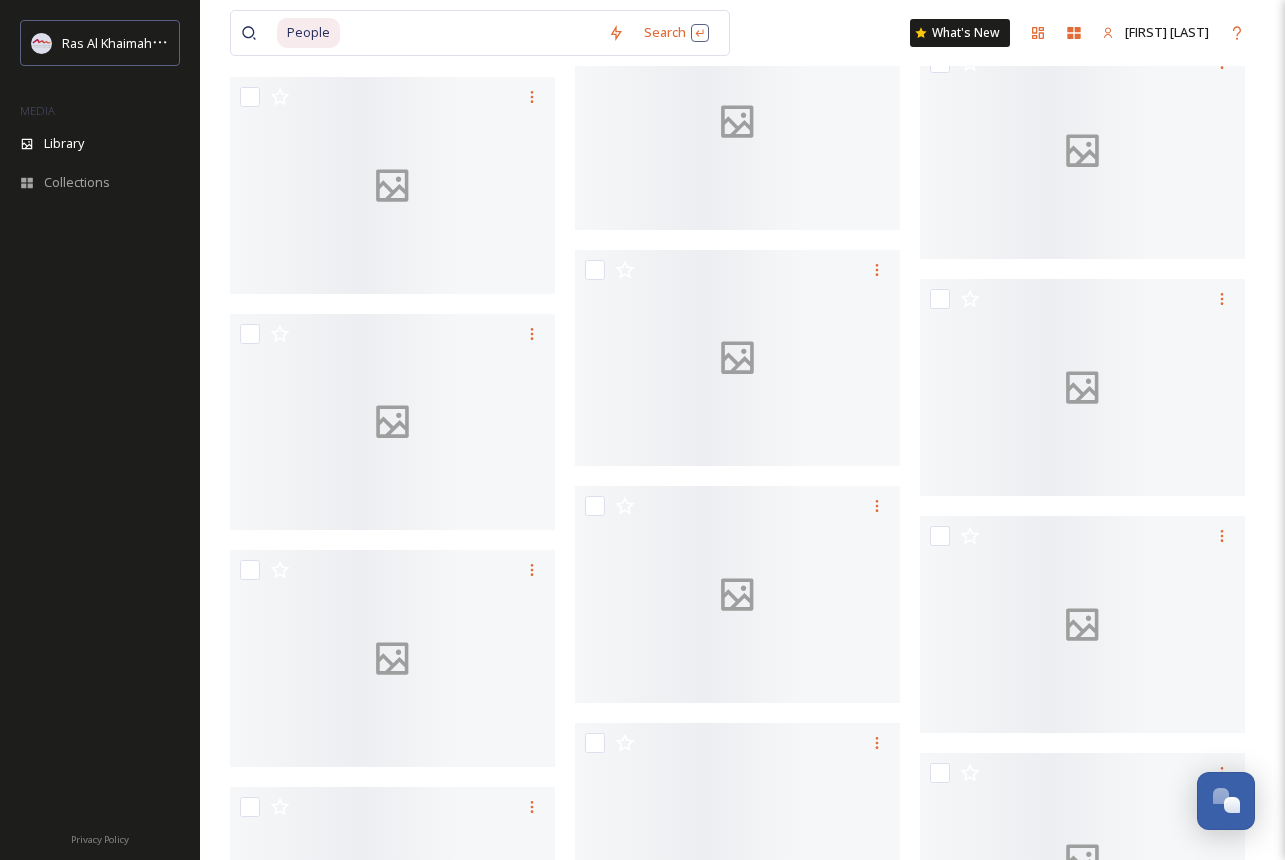scroll, scrollTop: 70948, scrollLeft: 0, axis: vertical 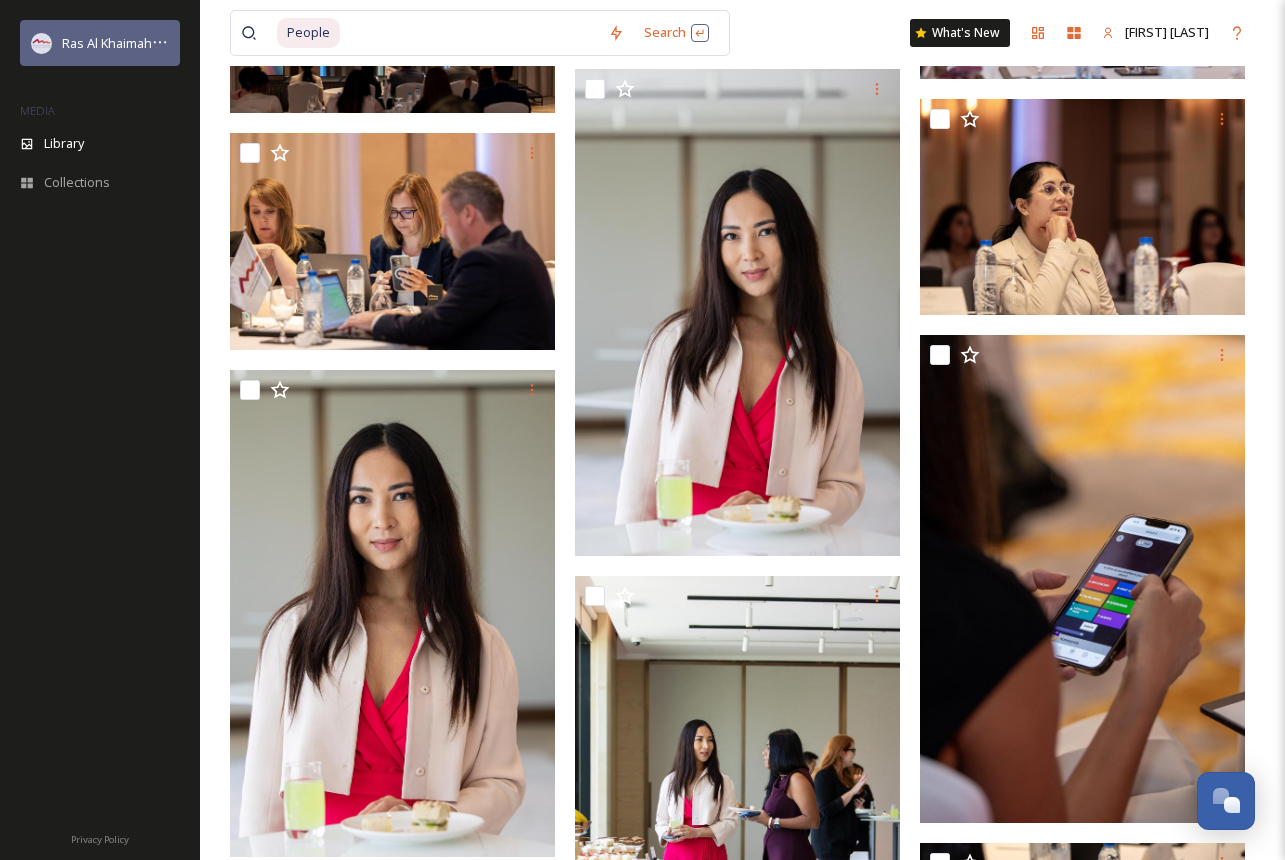 drag, startPoint x: 359, startPoint y: 38, endPoint x: 152, endPoint y: 40, distance: 207.00966 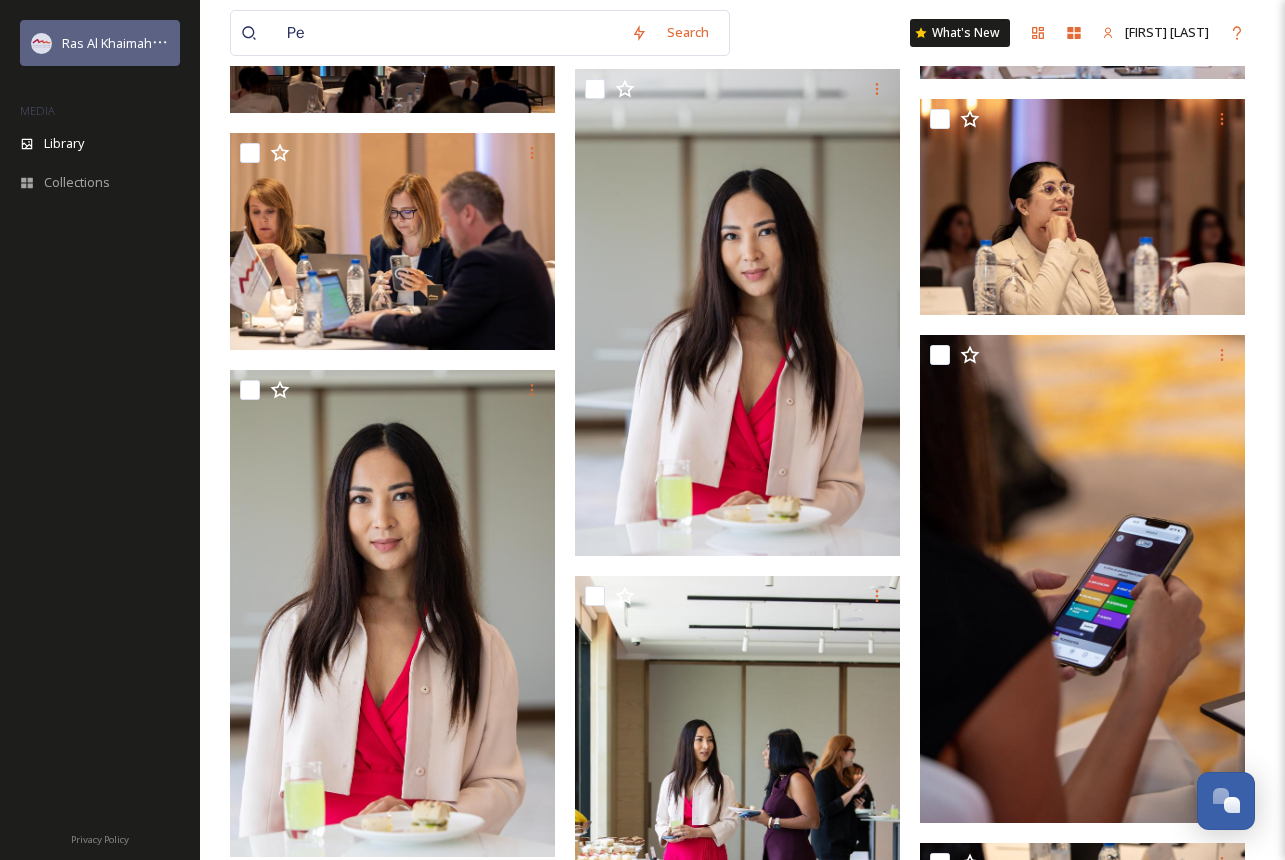 type on "P" 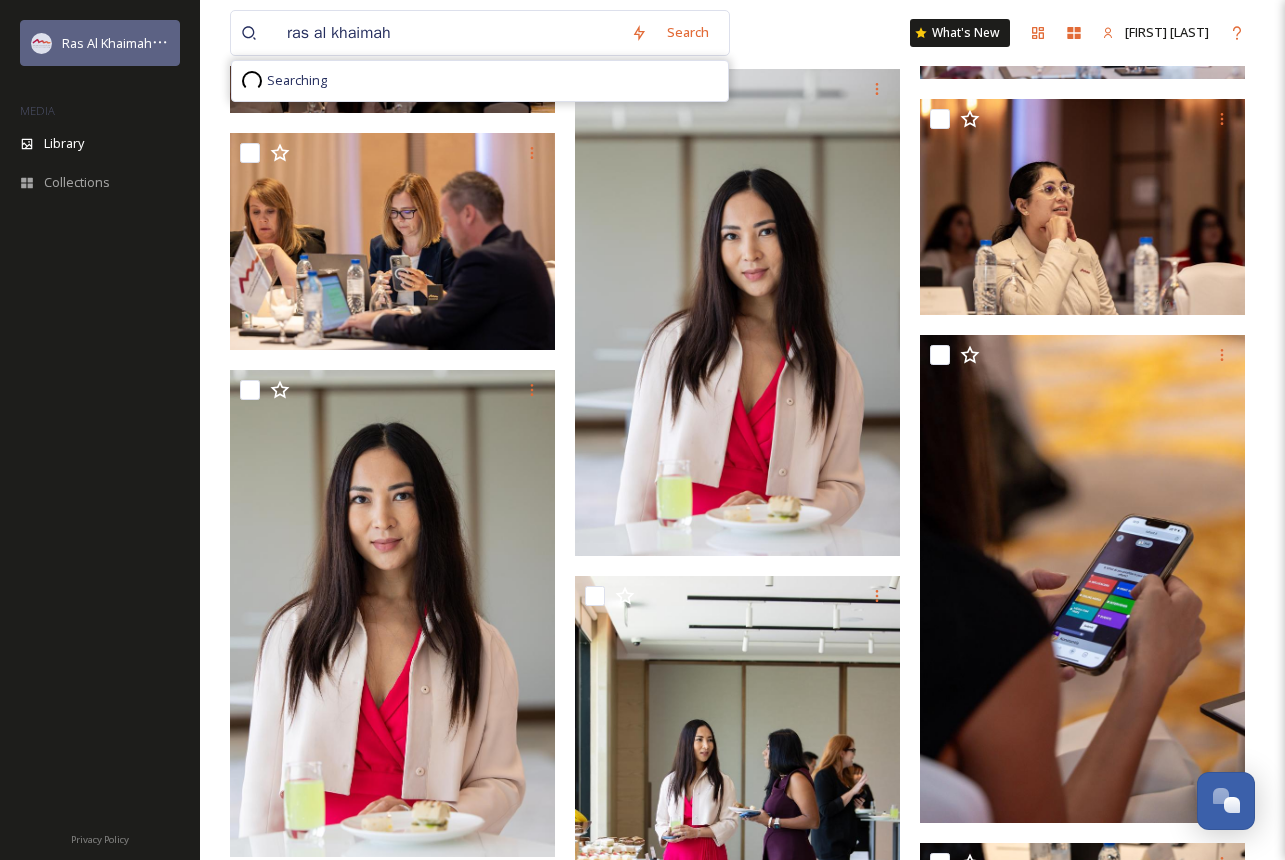 type on "[LOCATION]" 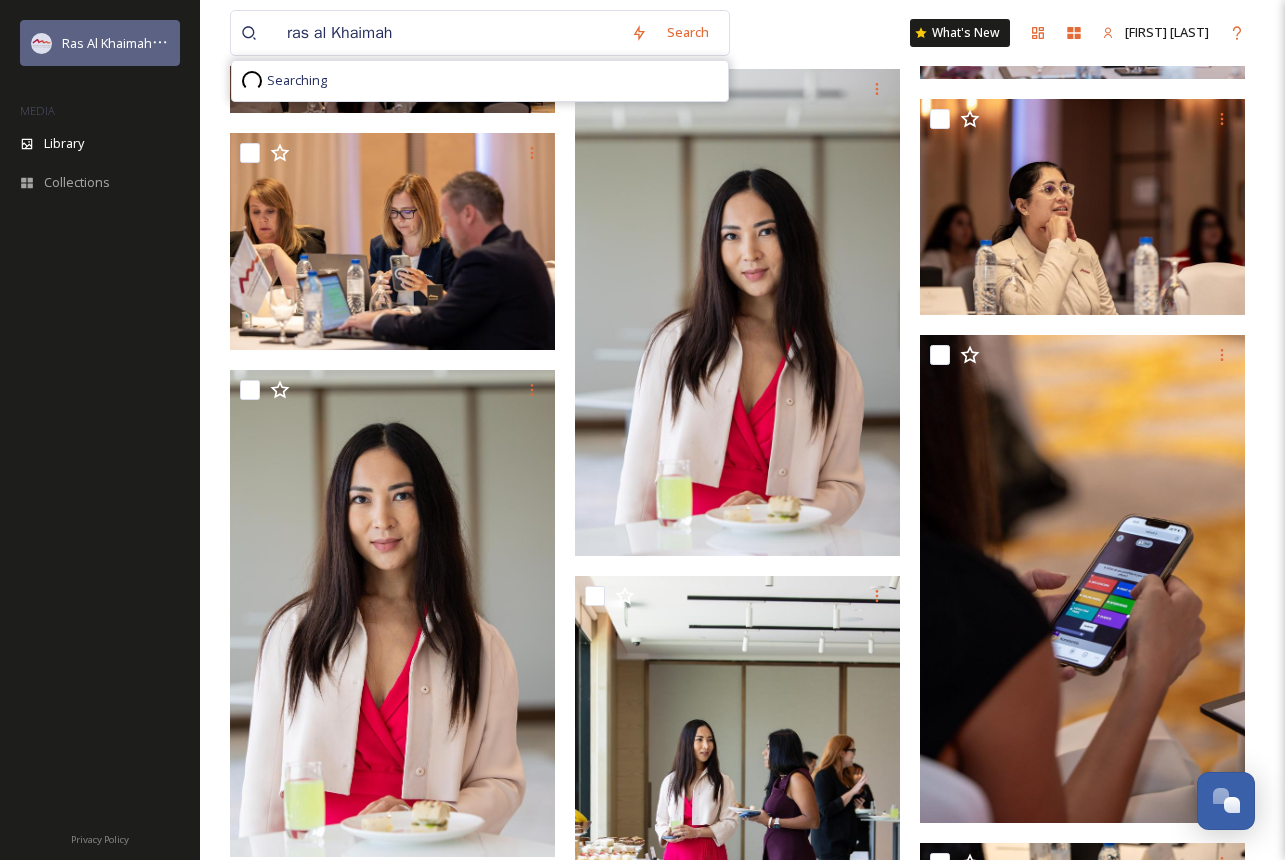 type 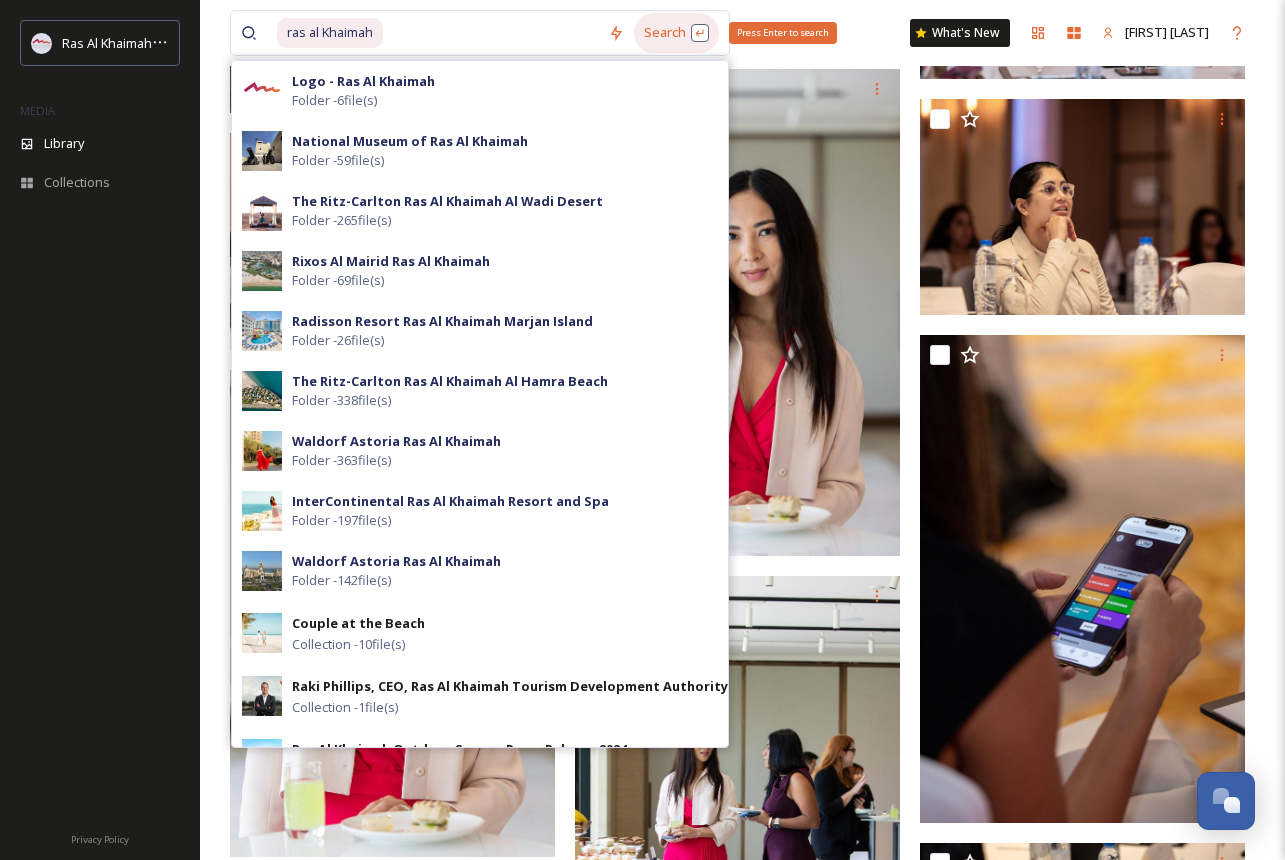 click on "Search Press Enter to search" at bounding box center (676, 32) 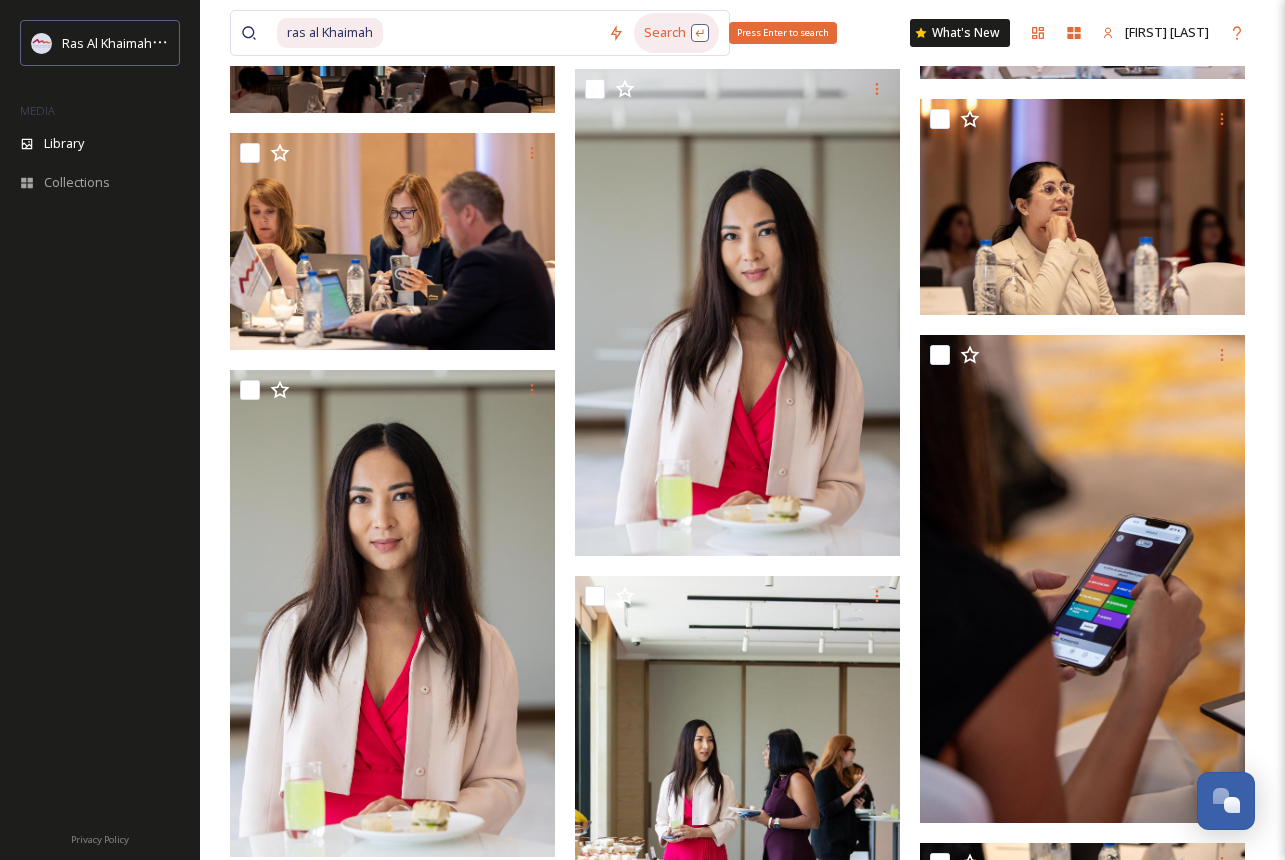 click on "Ras Al Khaimah Tourism Development Authority MEDIA Library Collections Privacy Policy ras al Khaimah  Search Press Enter to search What's New Asma Al Library Search Organise New Your Selections There is nothing here. Brand Assets Spokespeople Images 2   items 4175  file s Filters Date Created Select all Overseas Agencies Gathering in RAK 2025 (301).jpg image/jpeg  |  11 MB  |  6000  x  4000 1000 Miglia (78).jpg image/jpeg  |  8.14 MB  |  3215  x  4822 © 2022 Charles Verghese +971 55 5590447 1000 Miglia (54).jpg image/jpeg  |  6.05 MB  |  2938  x  4407 © 2022 Charles Verghese +971 55 5590447 Jais Sledder .jpg image/jpeg  |  546.62 kB  |  2001  x  3000 Jais Sledder .jpg image/jpeg  |  879.99 kB  |  3000  x  2001 1484 By PURO.jpg image/jpeg  |  603.25 kB  |  3000  x  2001 Marcomms Gathering 2024 .jpg image/jpeg  |  1.6 MB  |  5452  x  3635 Marcomms Gathering 2024 .jpg image/jpeg  |  1.45 MB  |  5110  x  3407 1000 Miglia (104).jpg image/jpeg  |  5.38 MB  |  5184  x  3456 © 2022 Charles Verghese +971 55 5590447" at bounding box center (642, -30195) 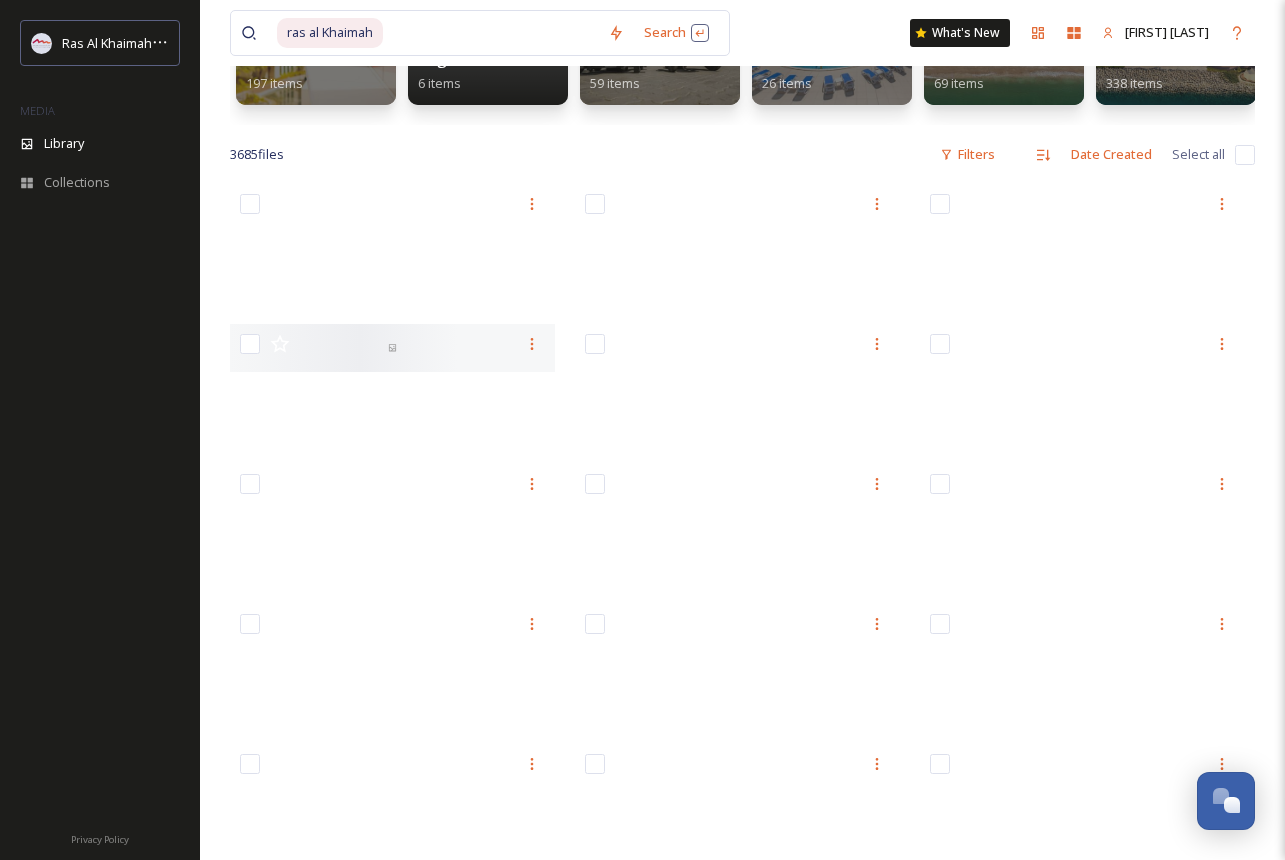 scroll, scrollTop: 274, scrollLeft: 0, axis: vertical 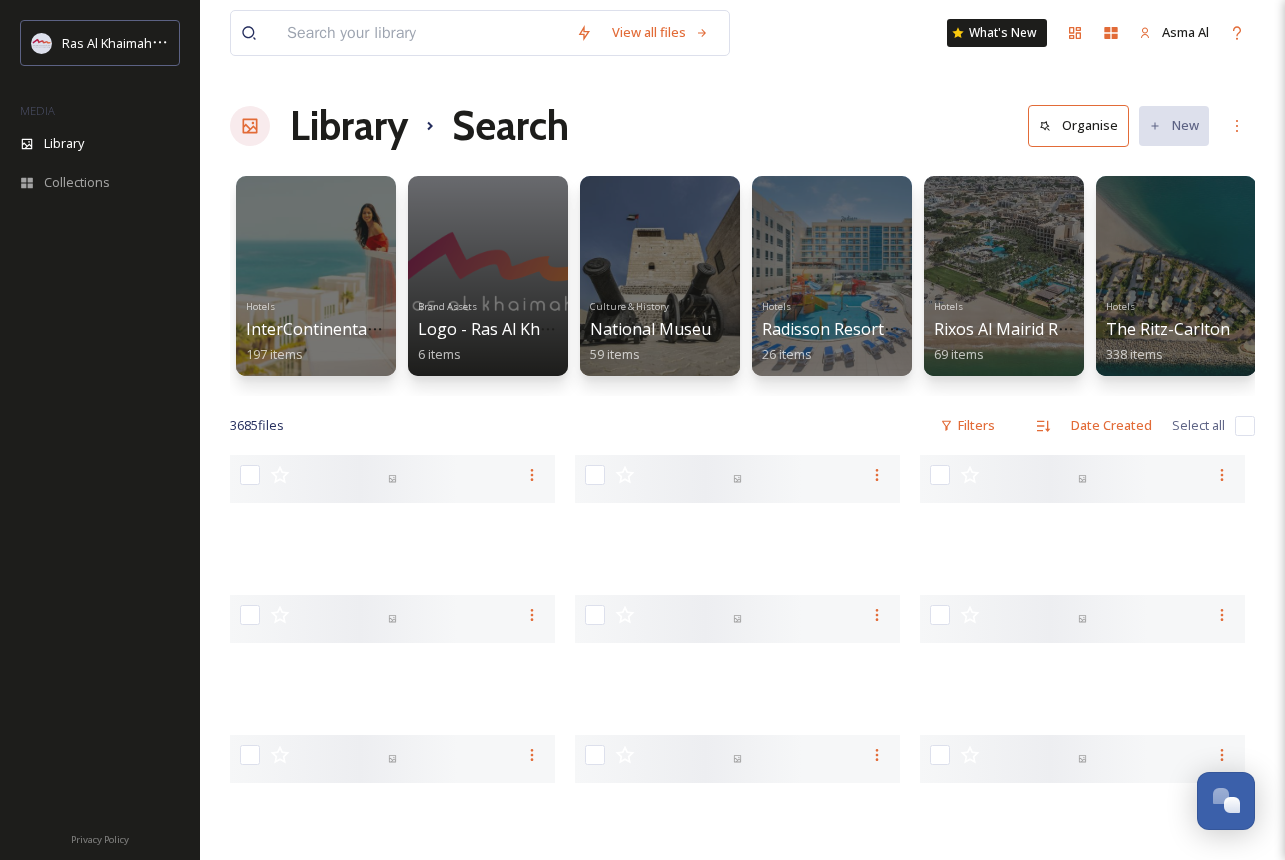 click at bounding box center (421, 33) 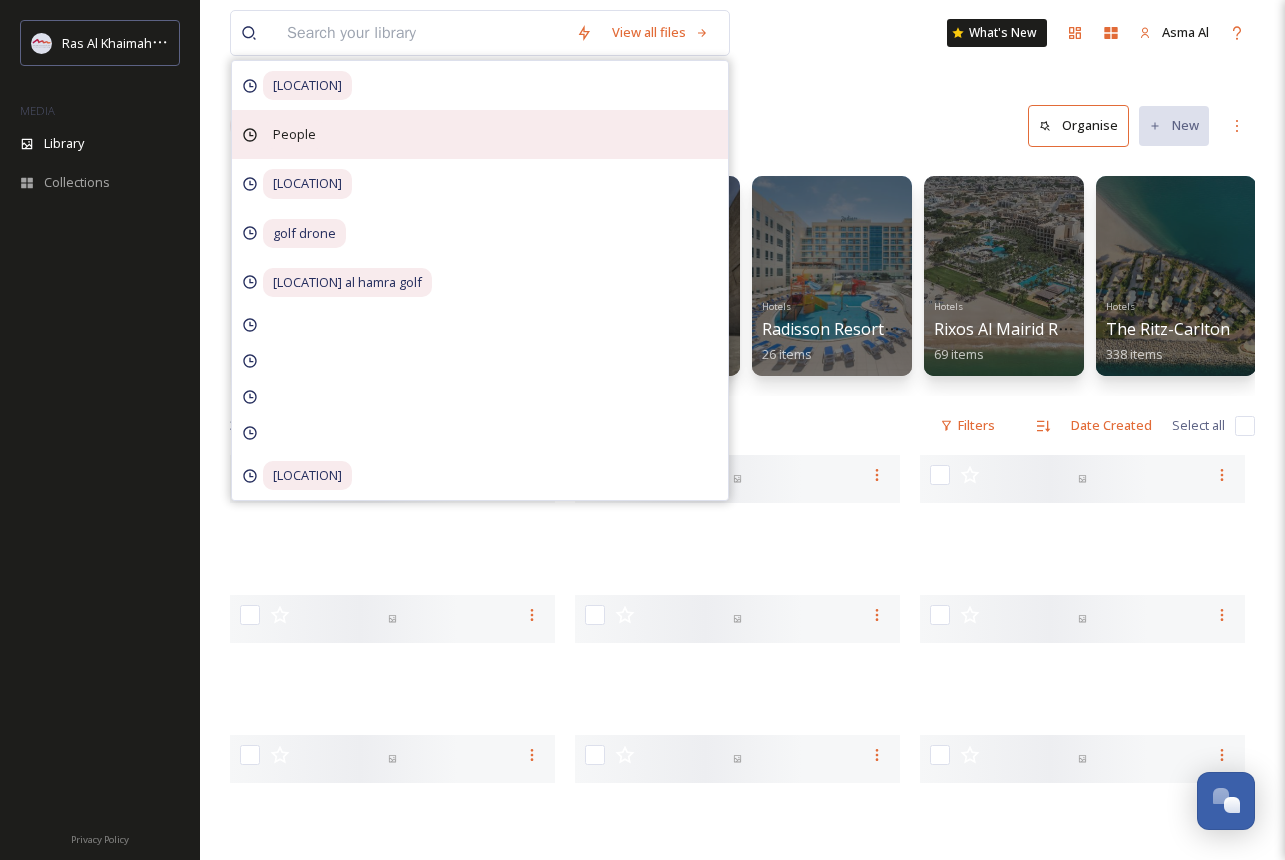 click on "People" at bounding box center [307, 85] 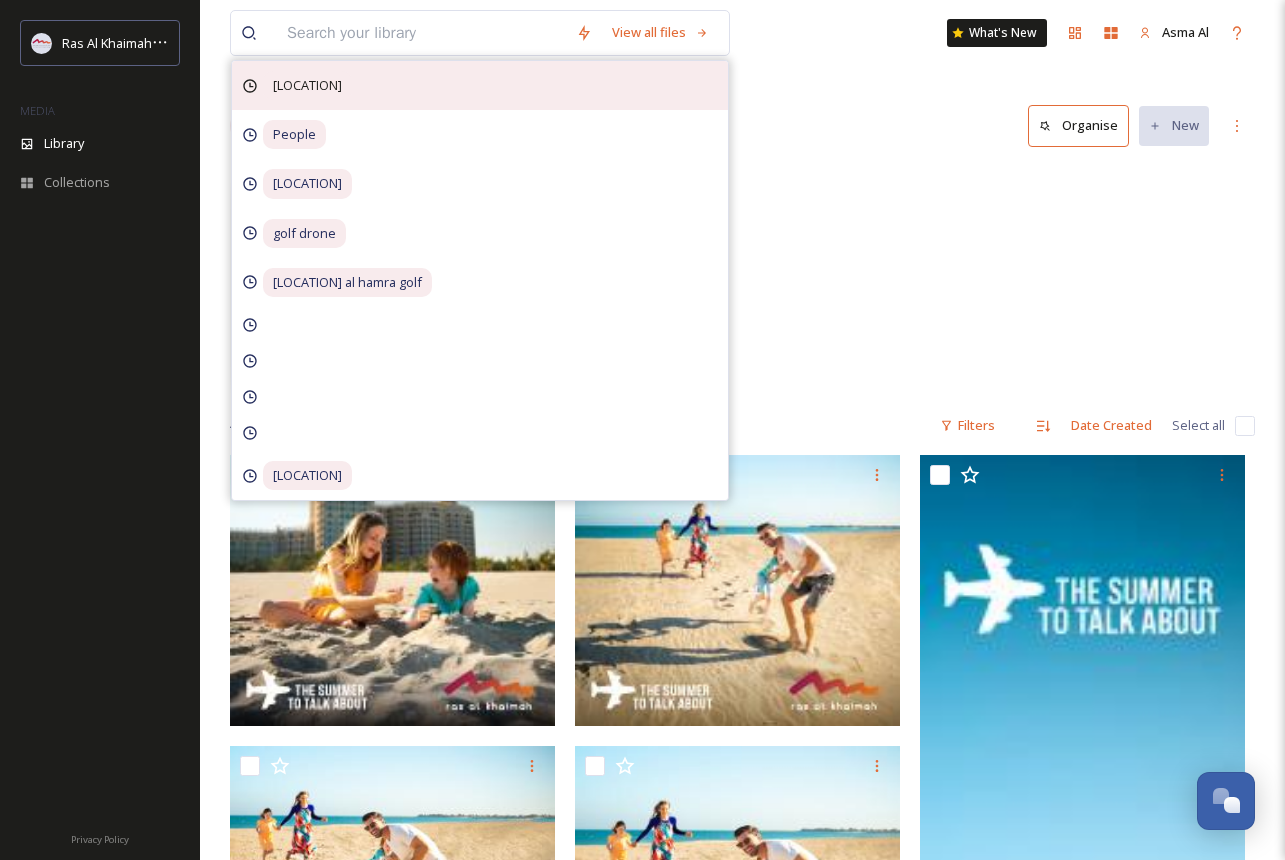 click on "[LOCATION]" at bounding box center (307, 85) 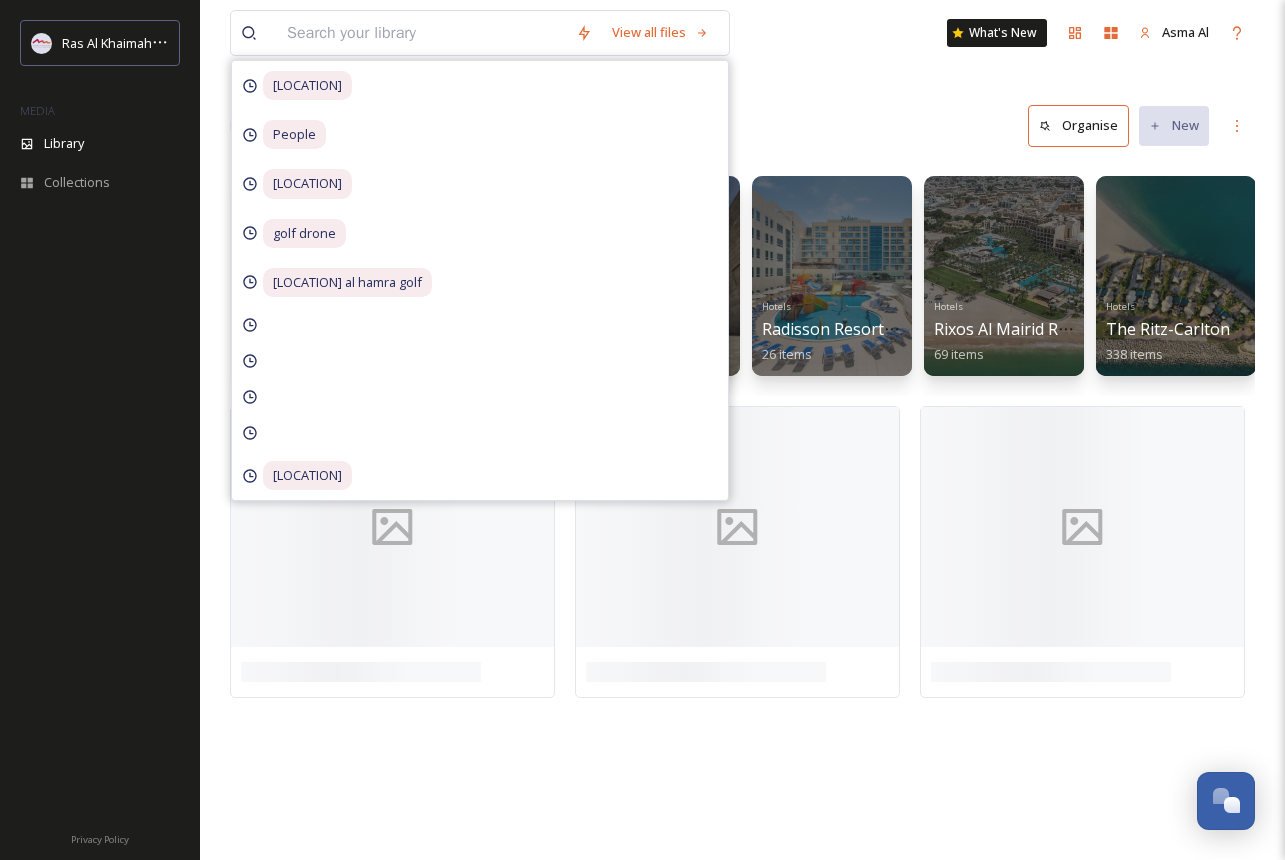 click on "View all files [LOCATION]  People Al hamra village golf drone al hamra golf Dhayah fort What's New Asma Al Library Search Organise New Your Selections There is nothing here. Hotels  InterContinental [LOCATION] Resort and Spa 197   items Brand Assets Logo - [LOCATION] 6   items Culture & History National Museum of [LOCATION] 59   items Hotels  Radisson Resort [LOCATION] Marjan Island 26   items Hotels  Rixos Al Mairid [LOCATION] 69   items Hotels  The Ritz-Carlton [LOCATION] Al Hamra Beach 338   items Hotels  The Ritz-Carlton [LOCATION] Al Wadi Desert 265   items Hotels  Waldorf Astoria [LOCATION] 363   items FTP - Sync Waldorf Astoria [LOCATION] 142   items" at bounding box center (742, 430) 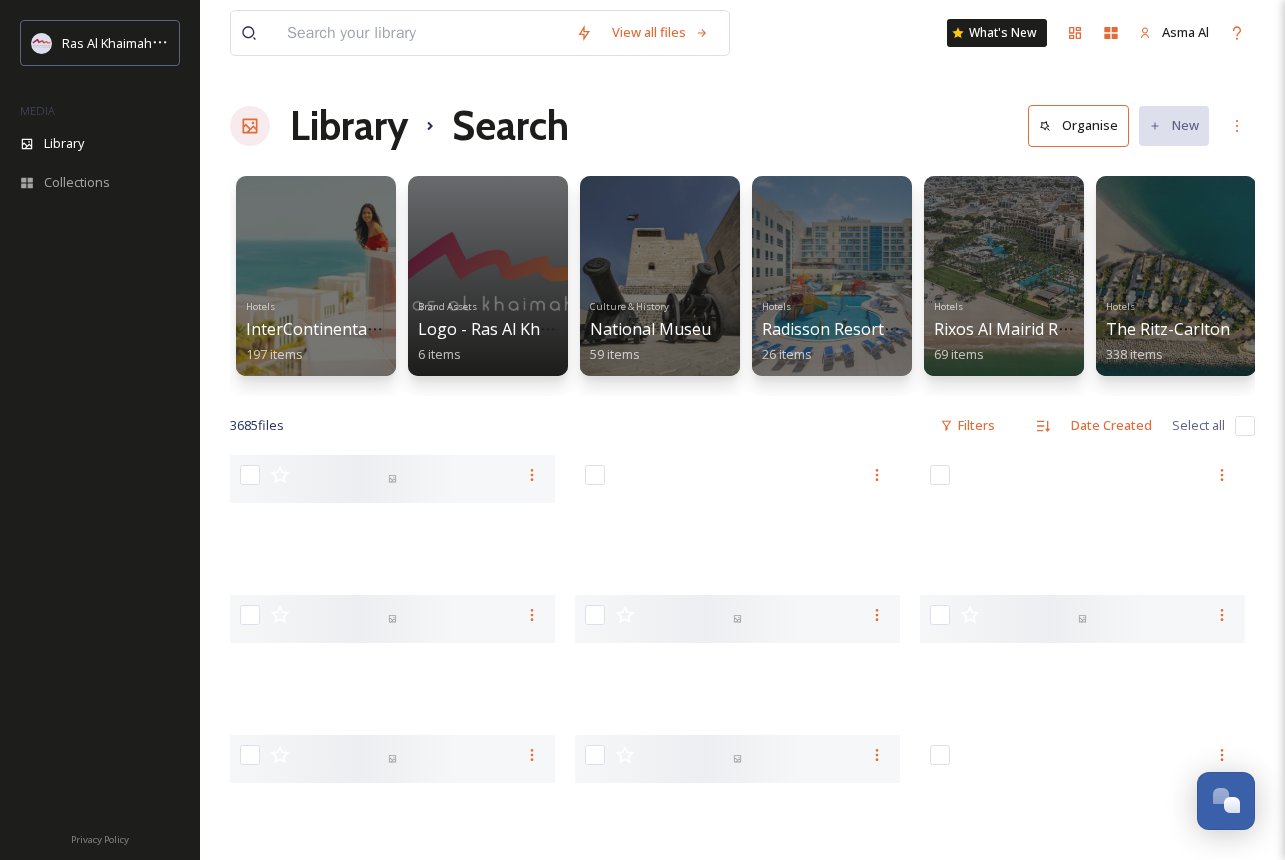 scroll, scrollTop: 0, scrollLeft: 0, axis: both 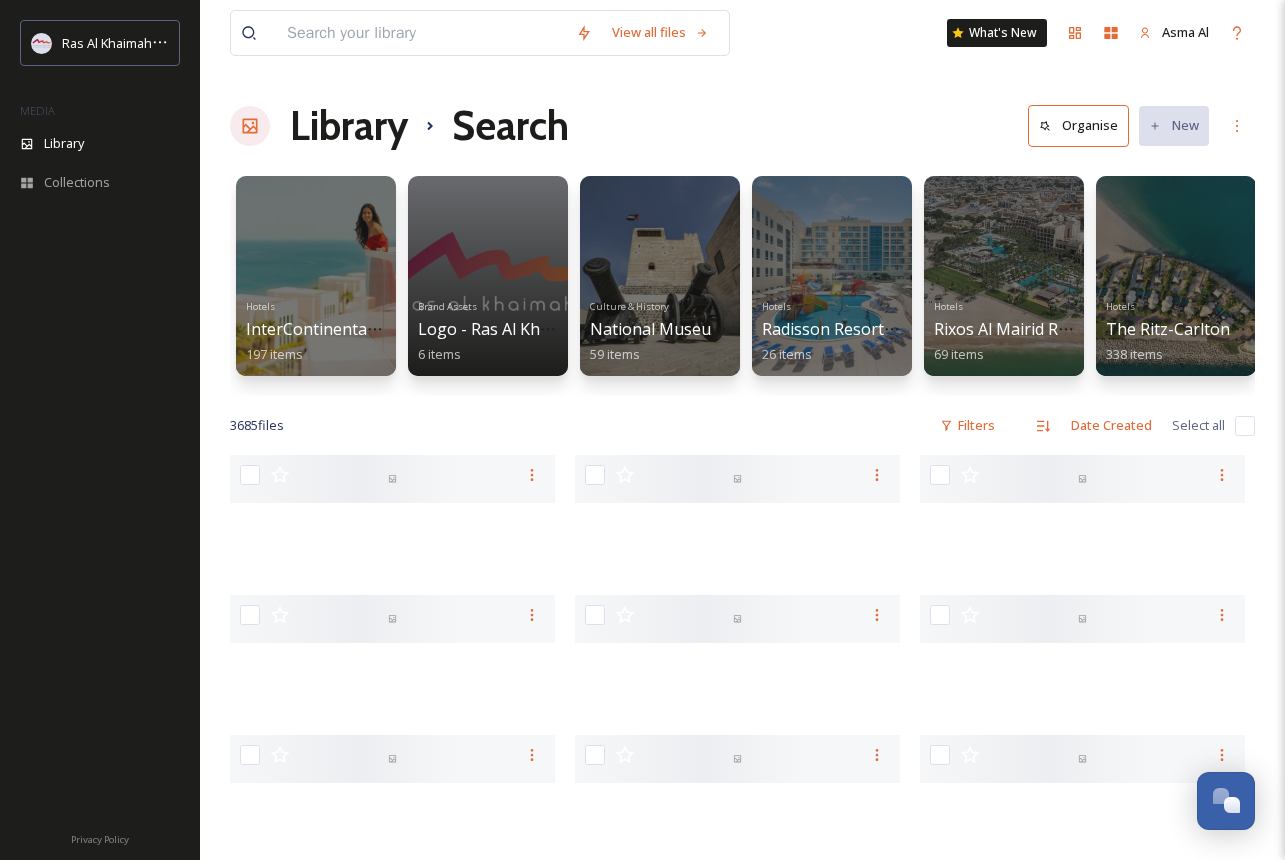 click at bounding box center (421, 33) 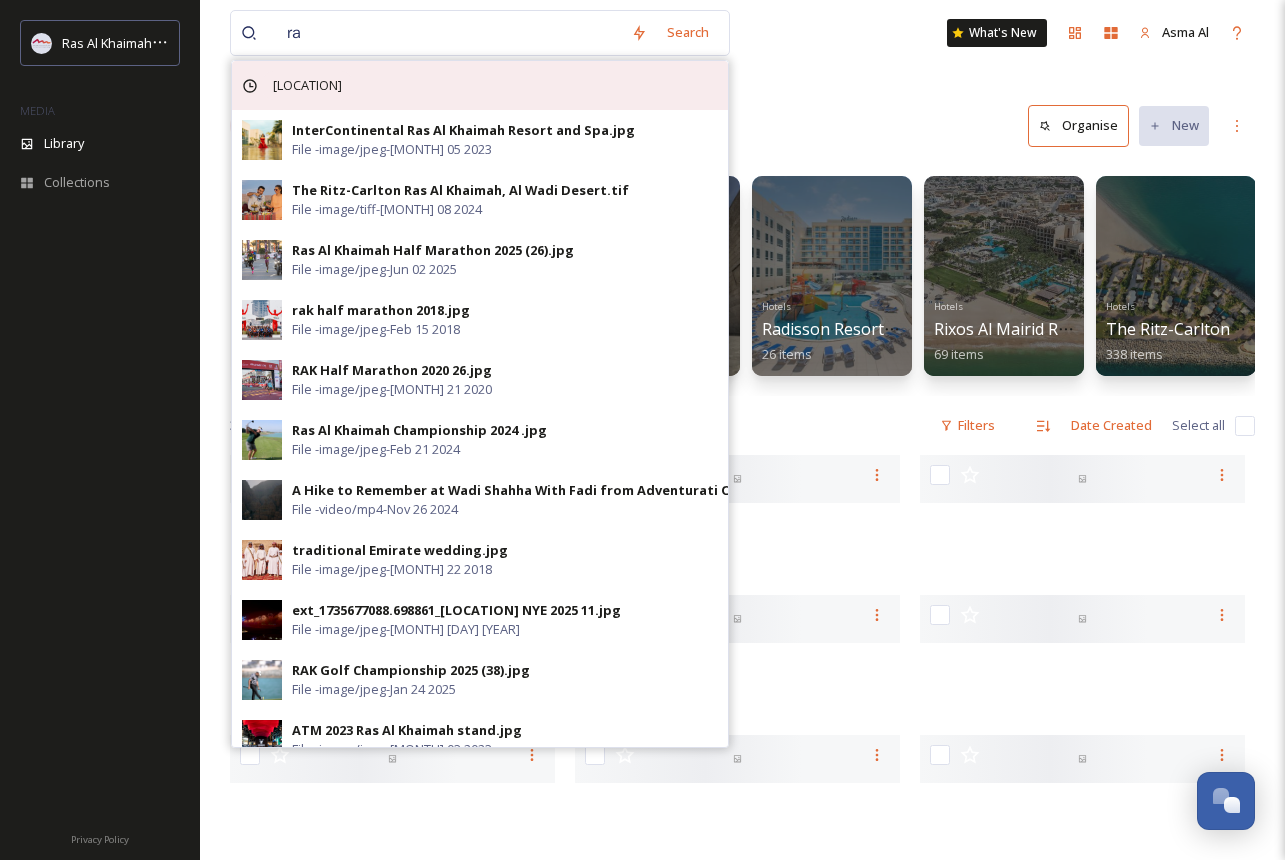 click on "[LOCATION]" at bounding box center [307, 85] 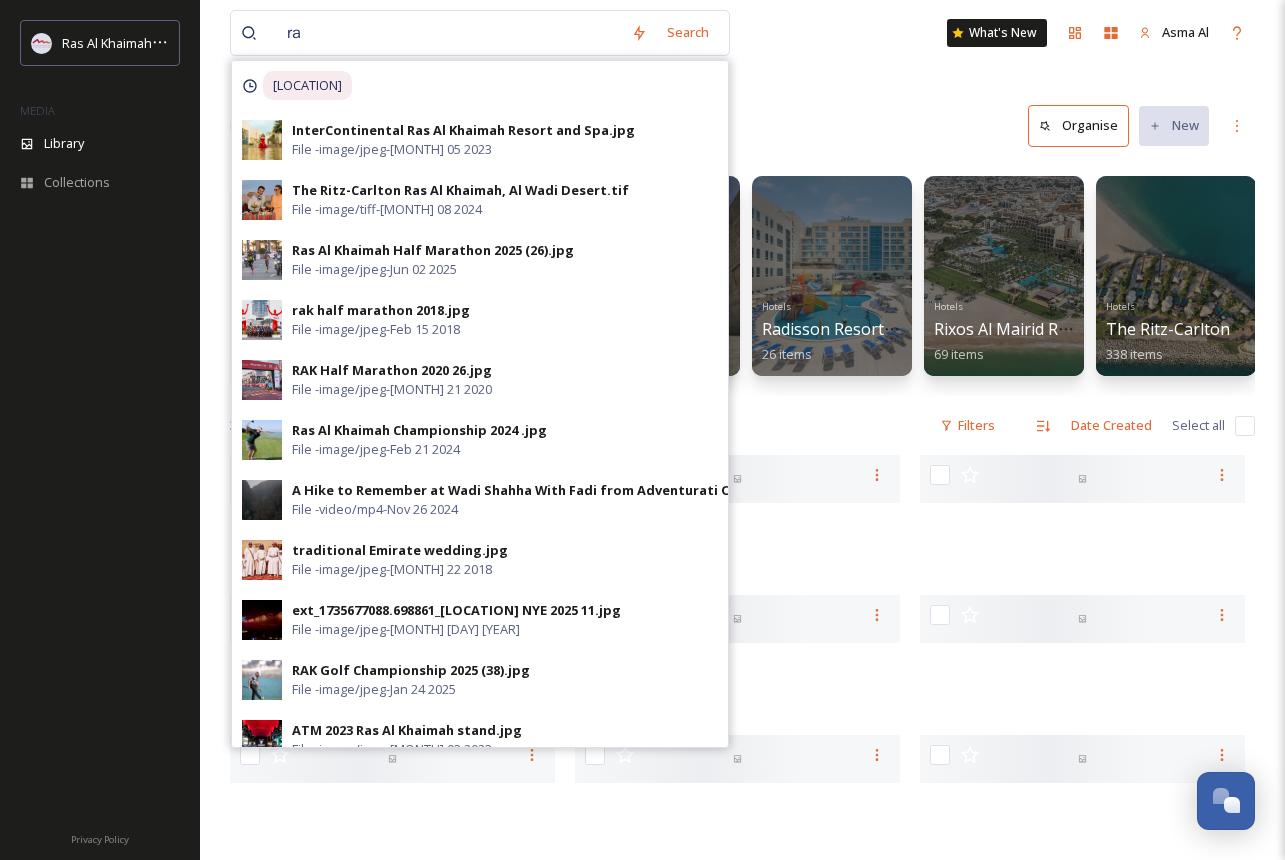 click on "ra" at bounding box center (449, 33) 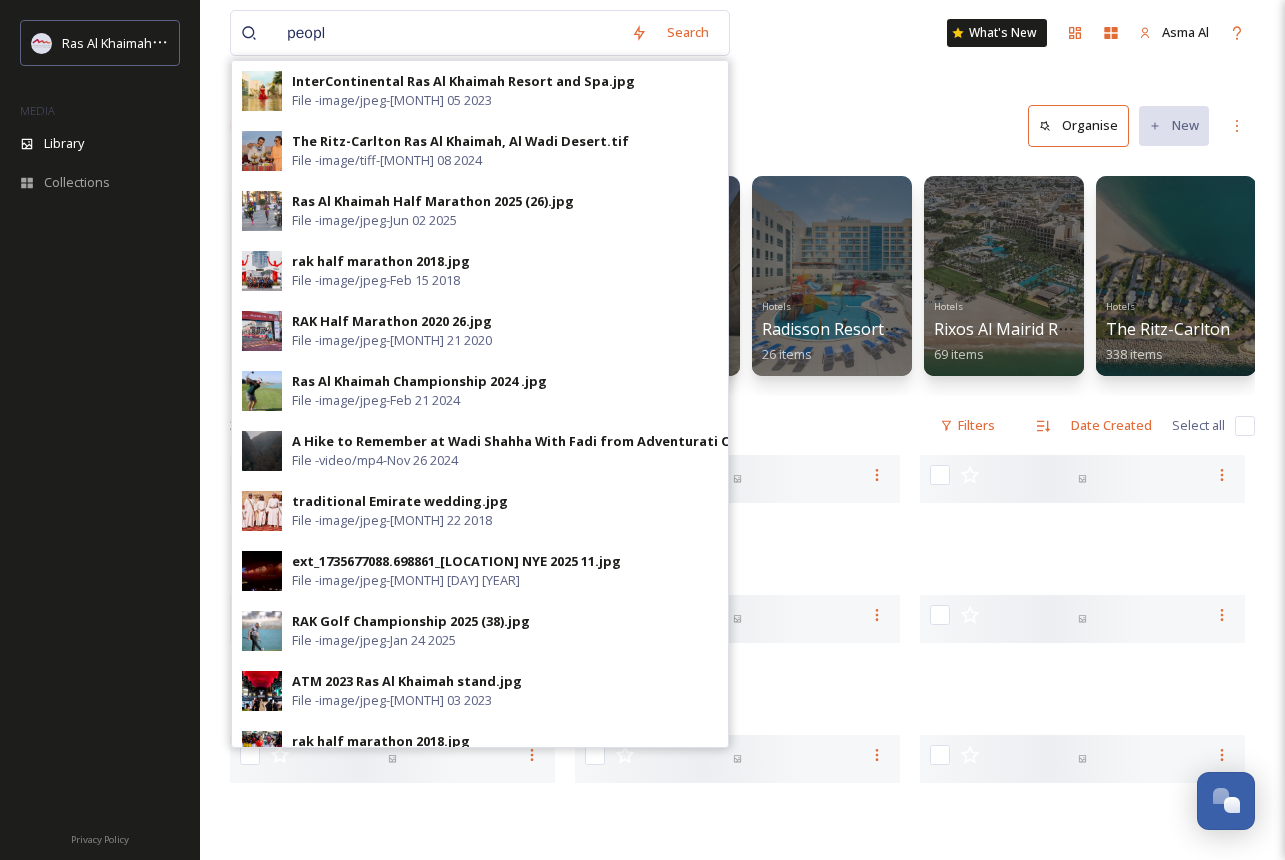 type on "people" 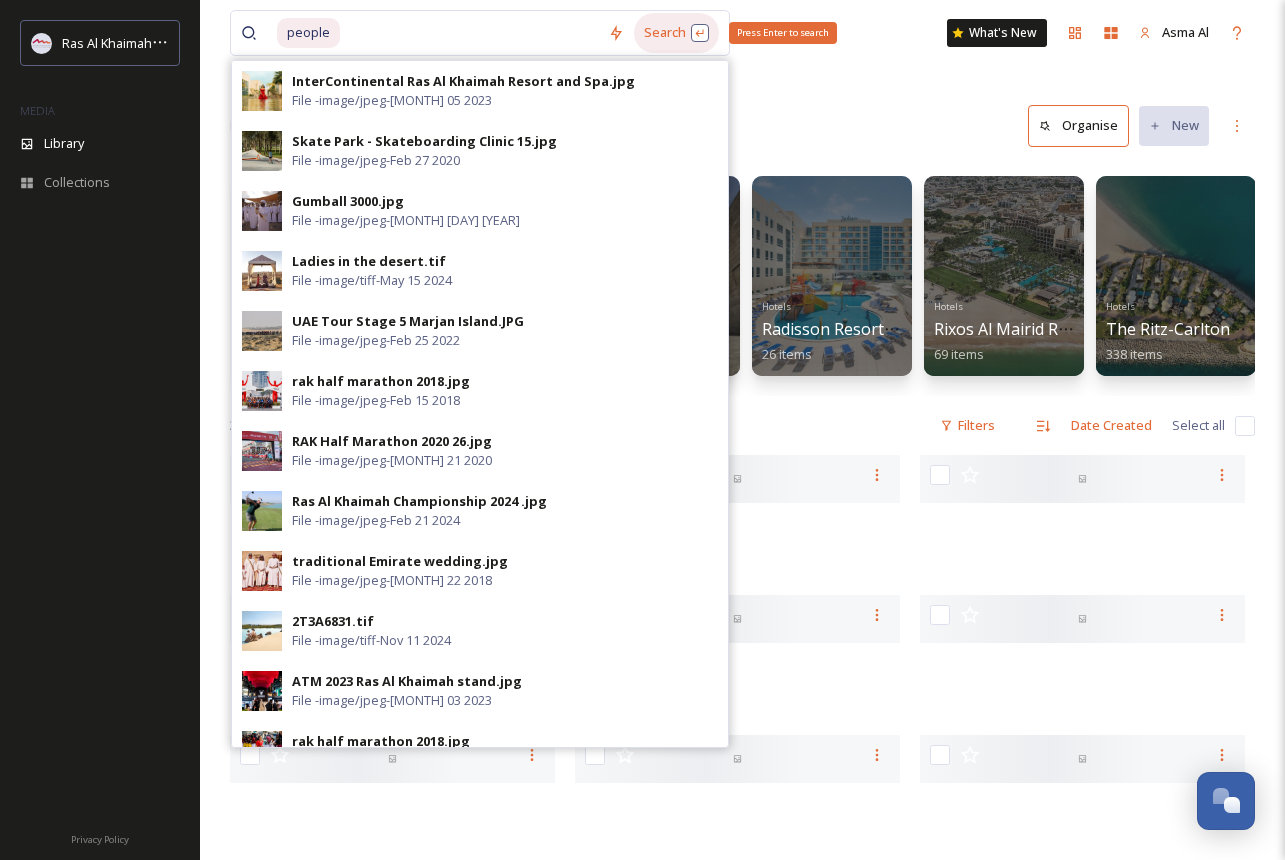 click on "Search Press Enter to search" at bounding box center [676, 32] 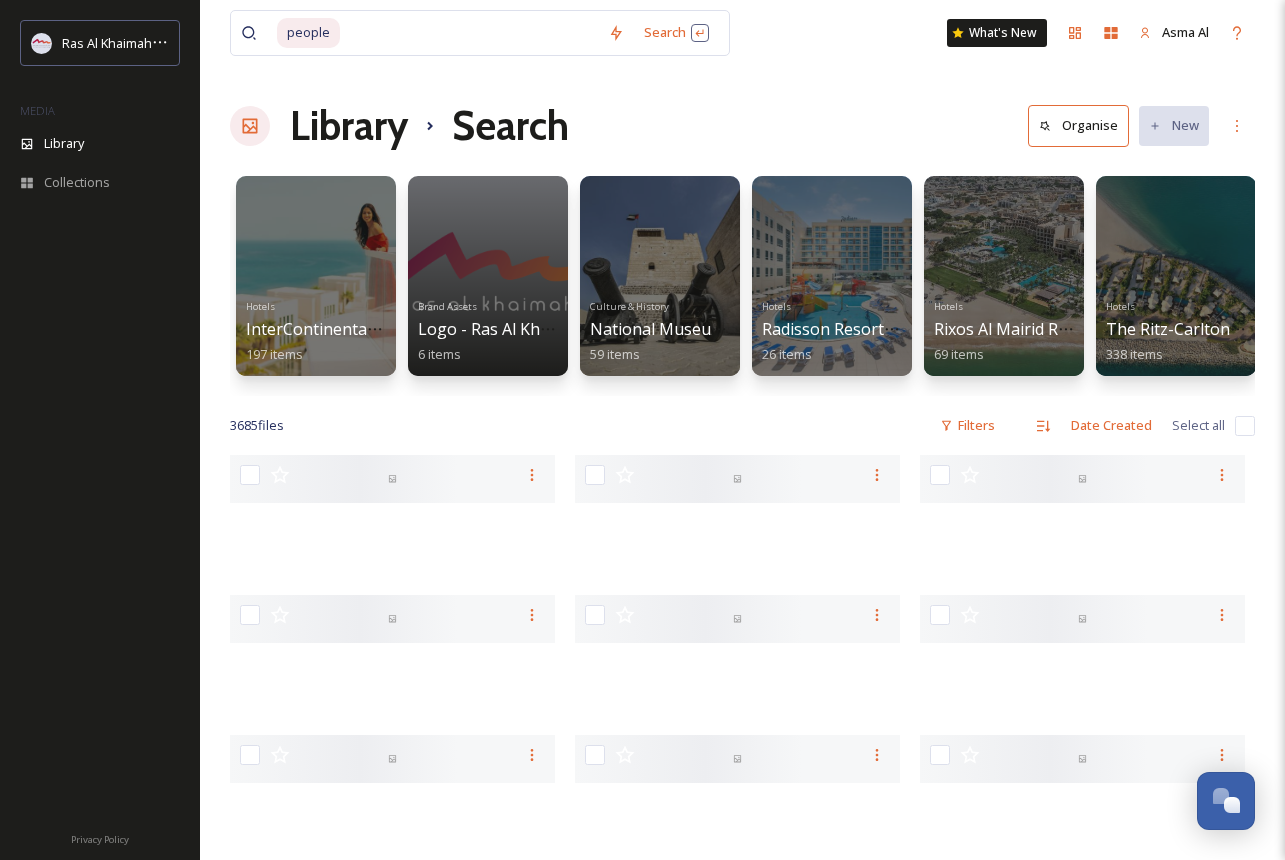 click on "Library Search Organise New" at bounding box center (742, 126) 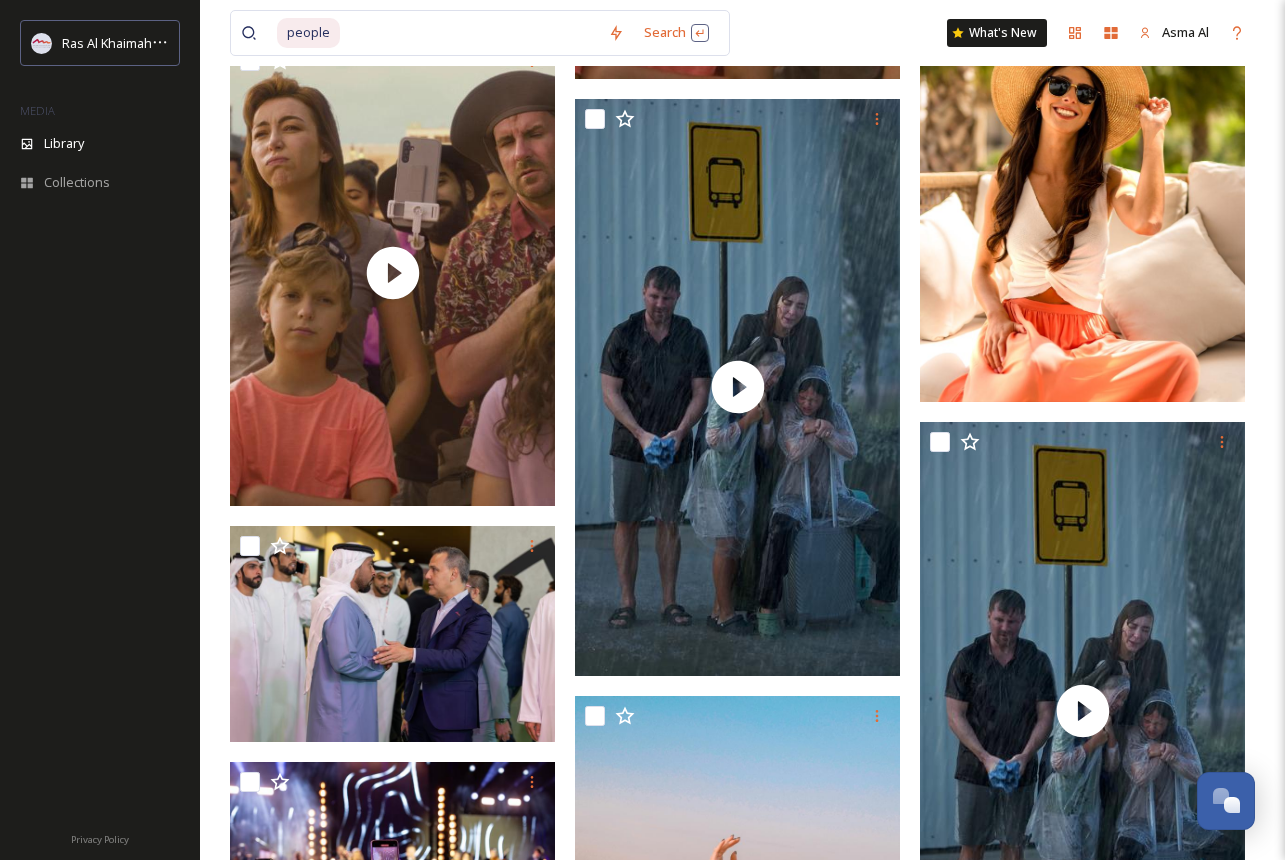 scroll, scrollTop: 9477, scrollLeft: 0, axis: vertical 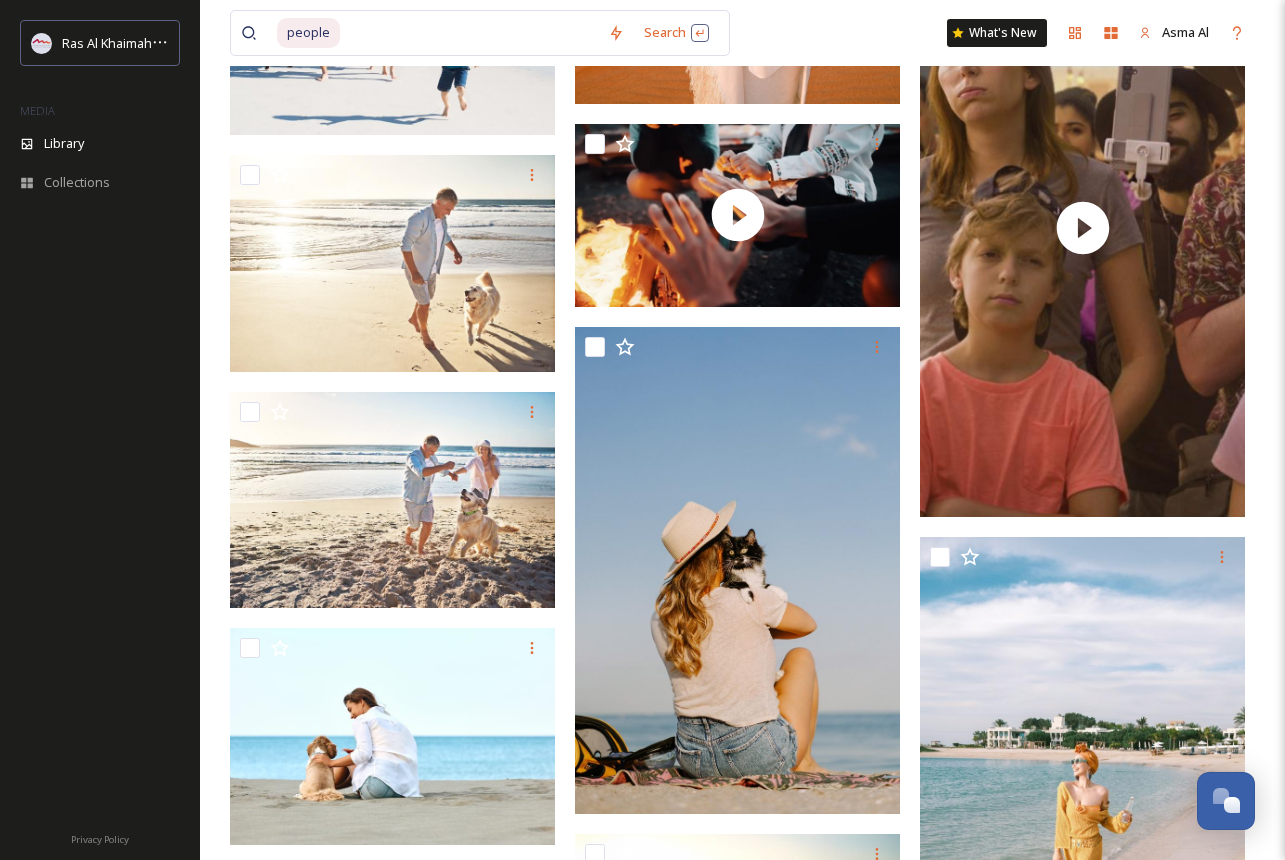 click at bounding box center (470, 33) 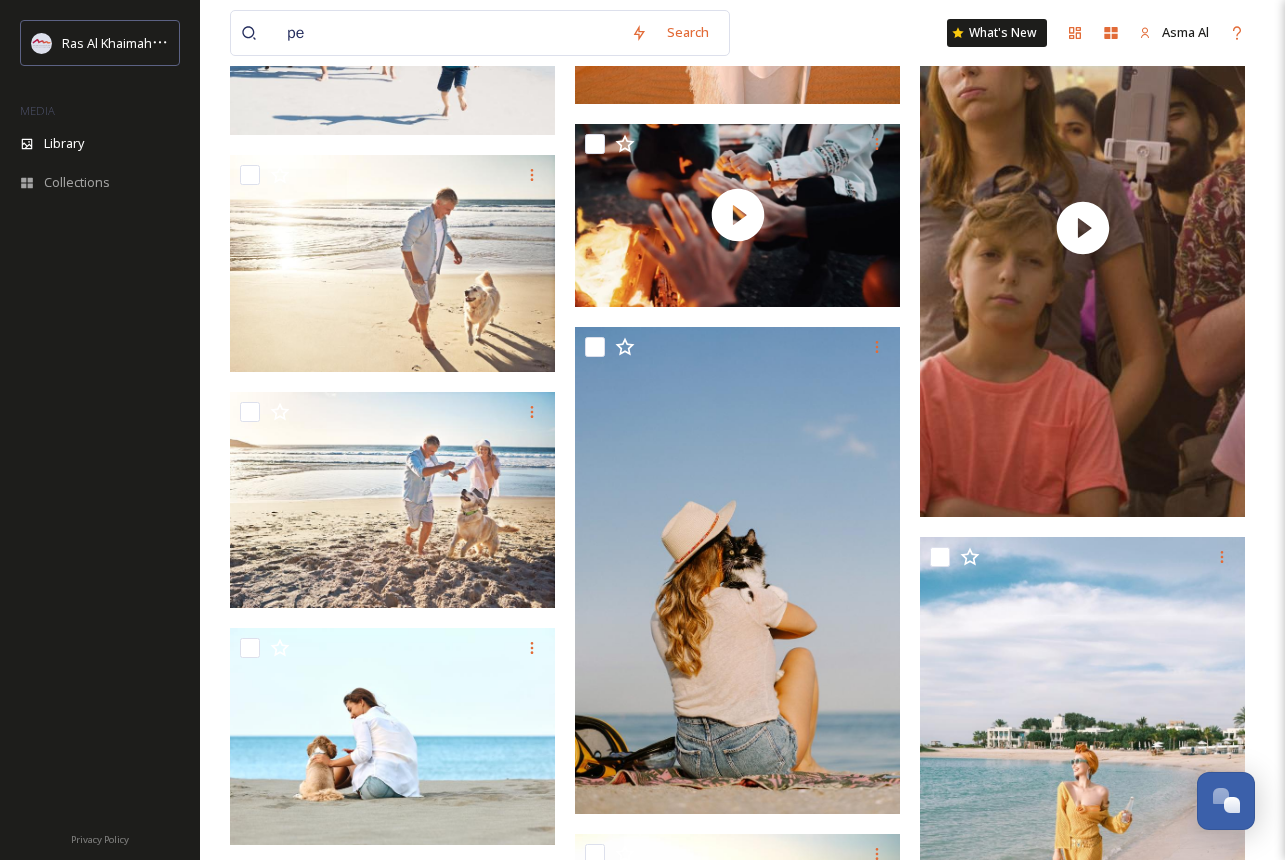 type on "p" 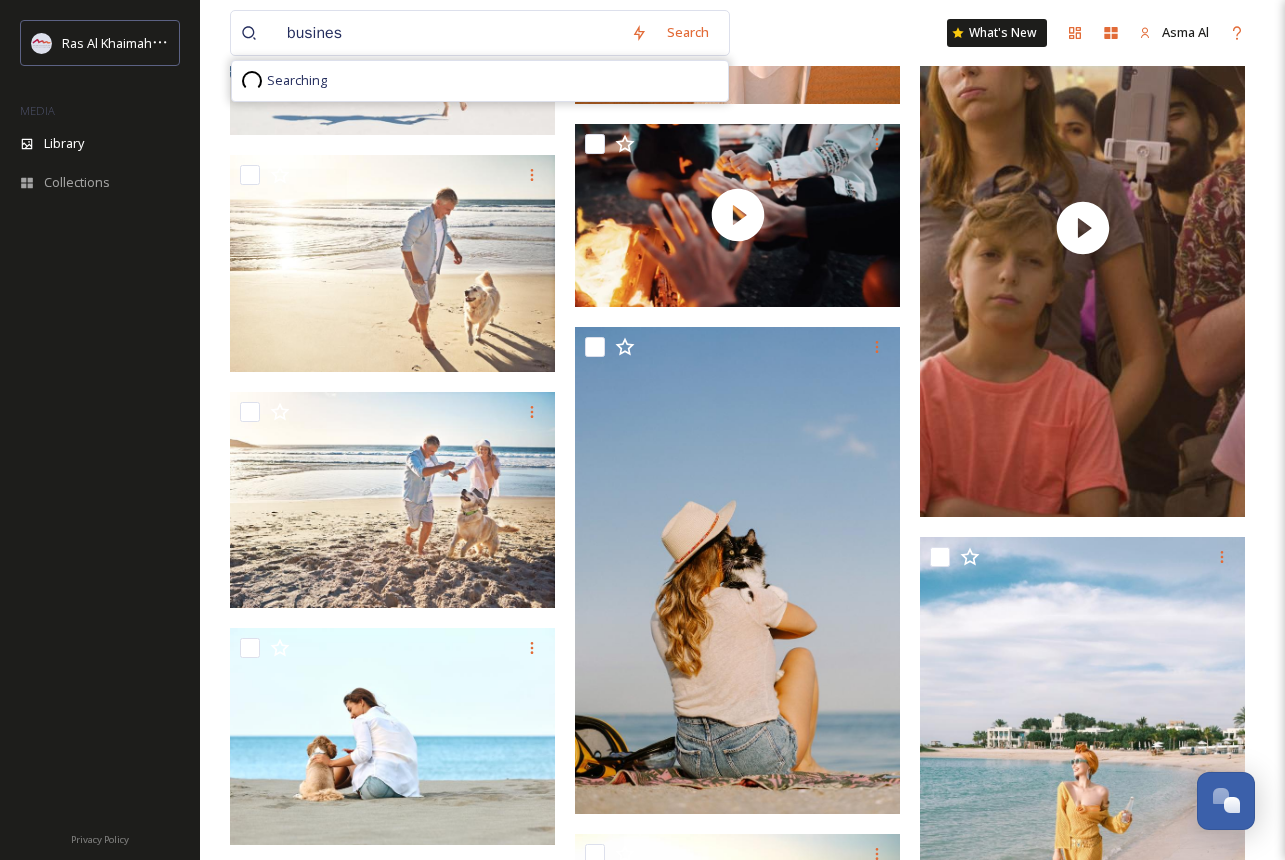type on "business" 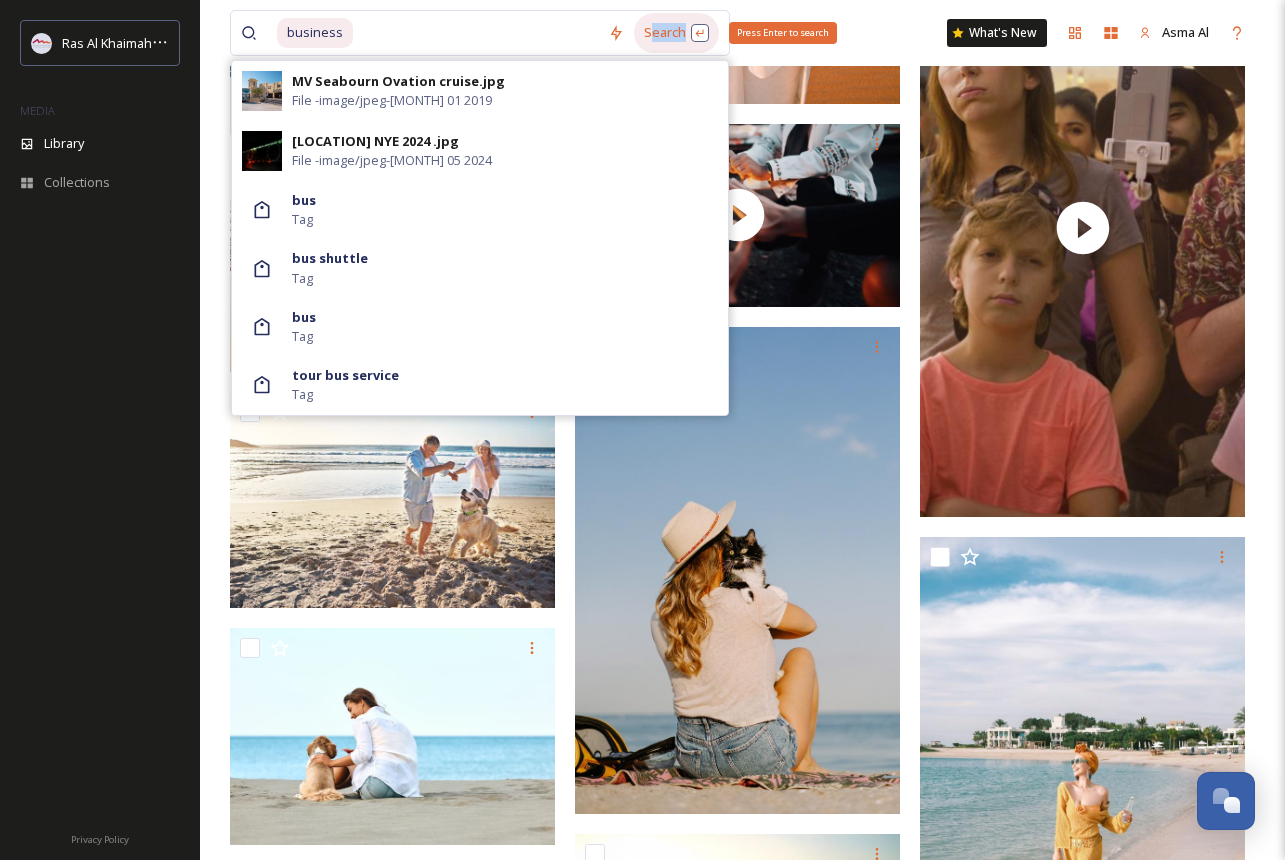 click on "Search Press Enter to search" at bounding box center (676, 32) 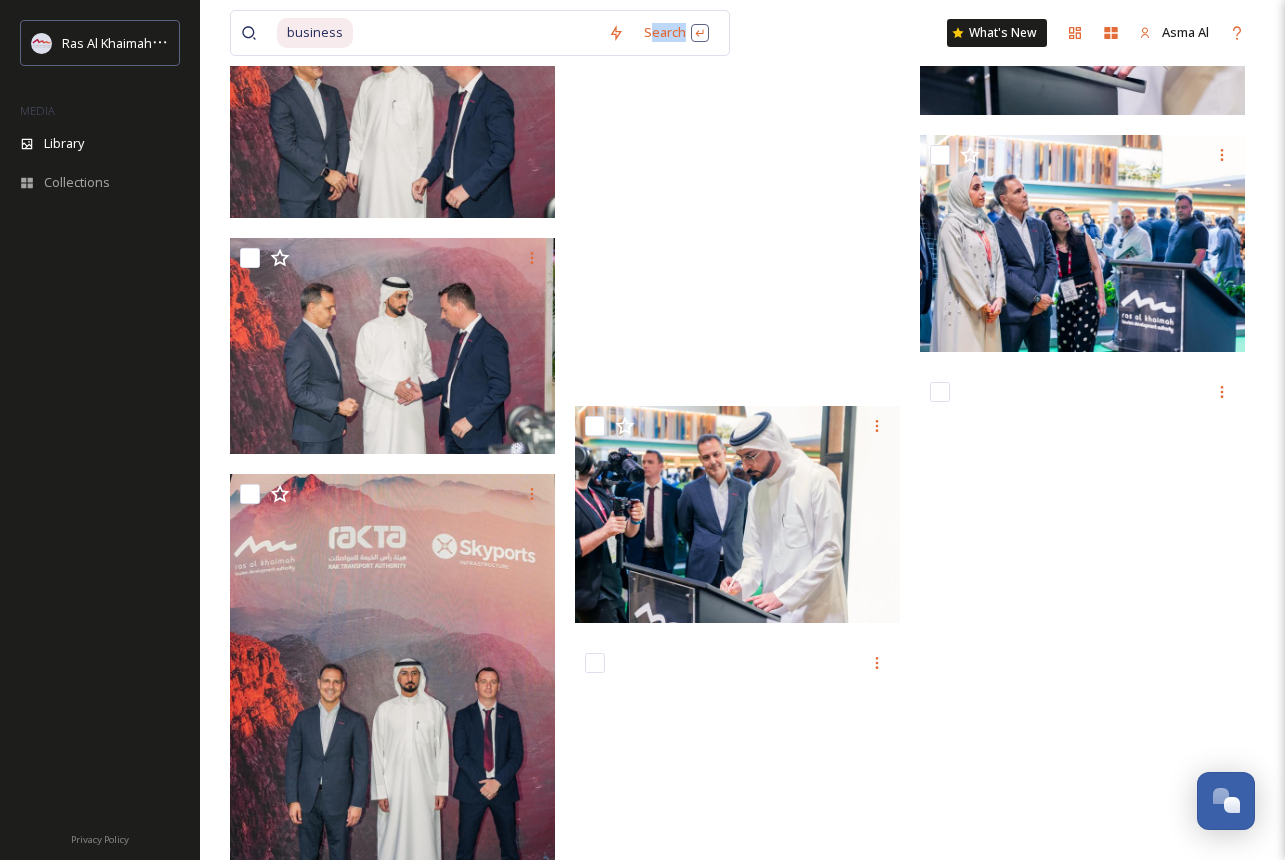 scroll, scrollTop: 12374, scrollLeft: 0, axis: vertical 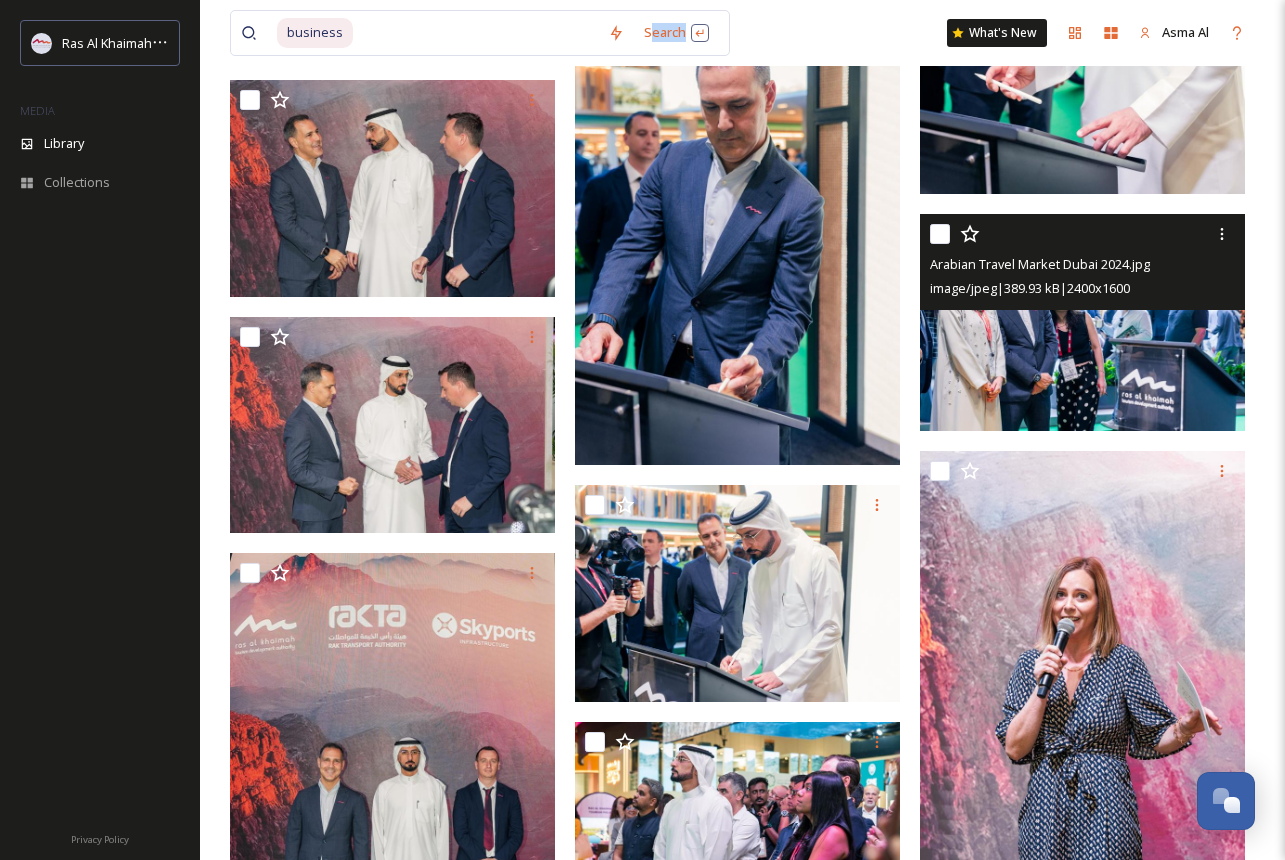 click at bounding box center [1082, 322] 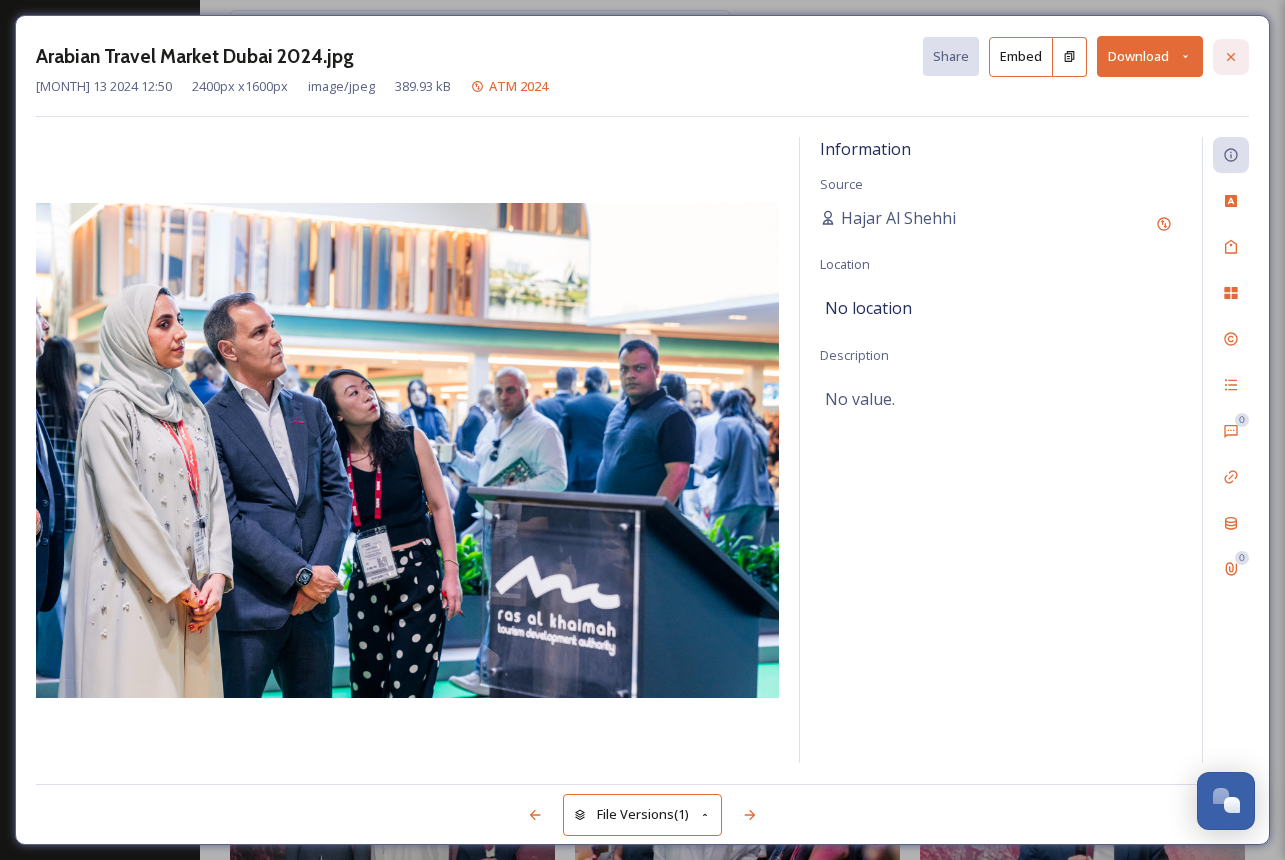 click 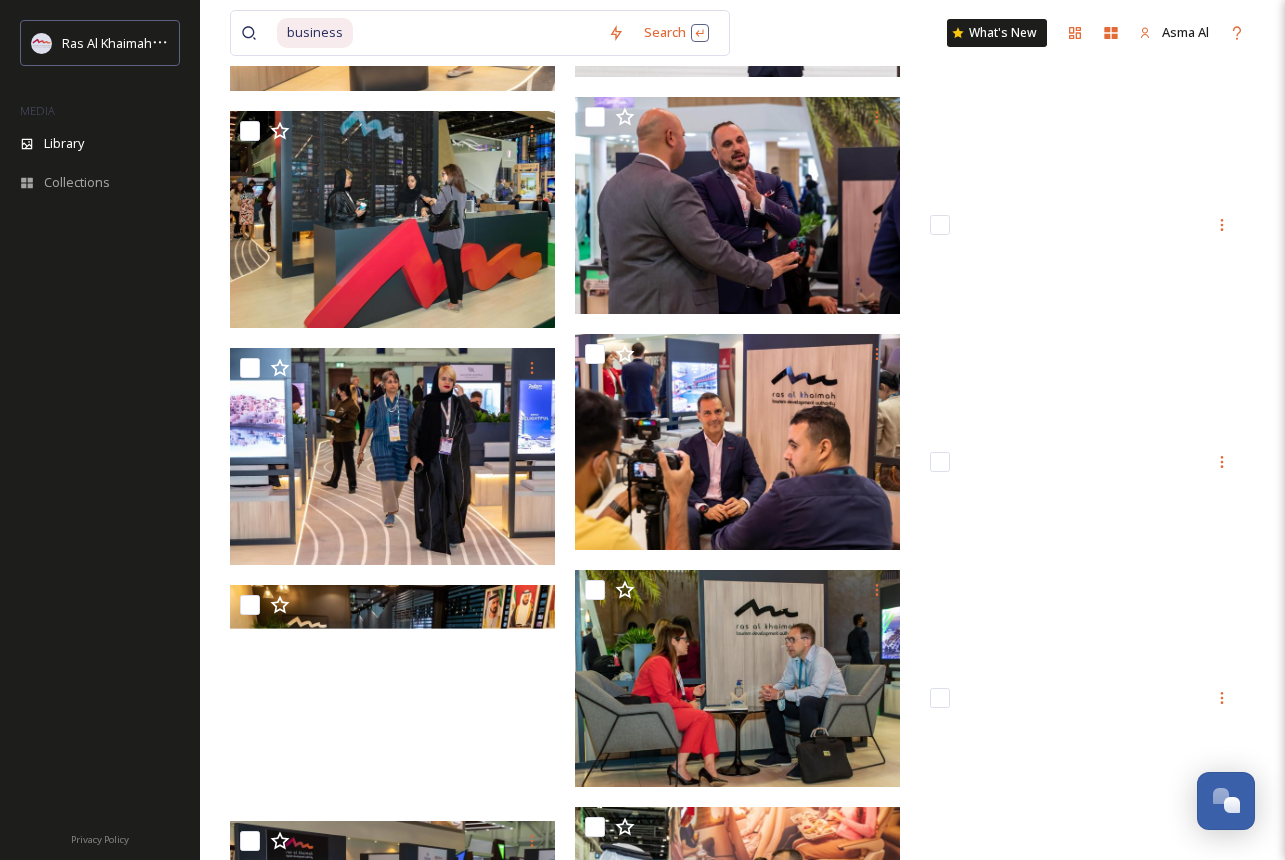 scroll, scrollTop: 42675, scrollLeft: 0, axis: vertical 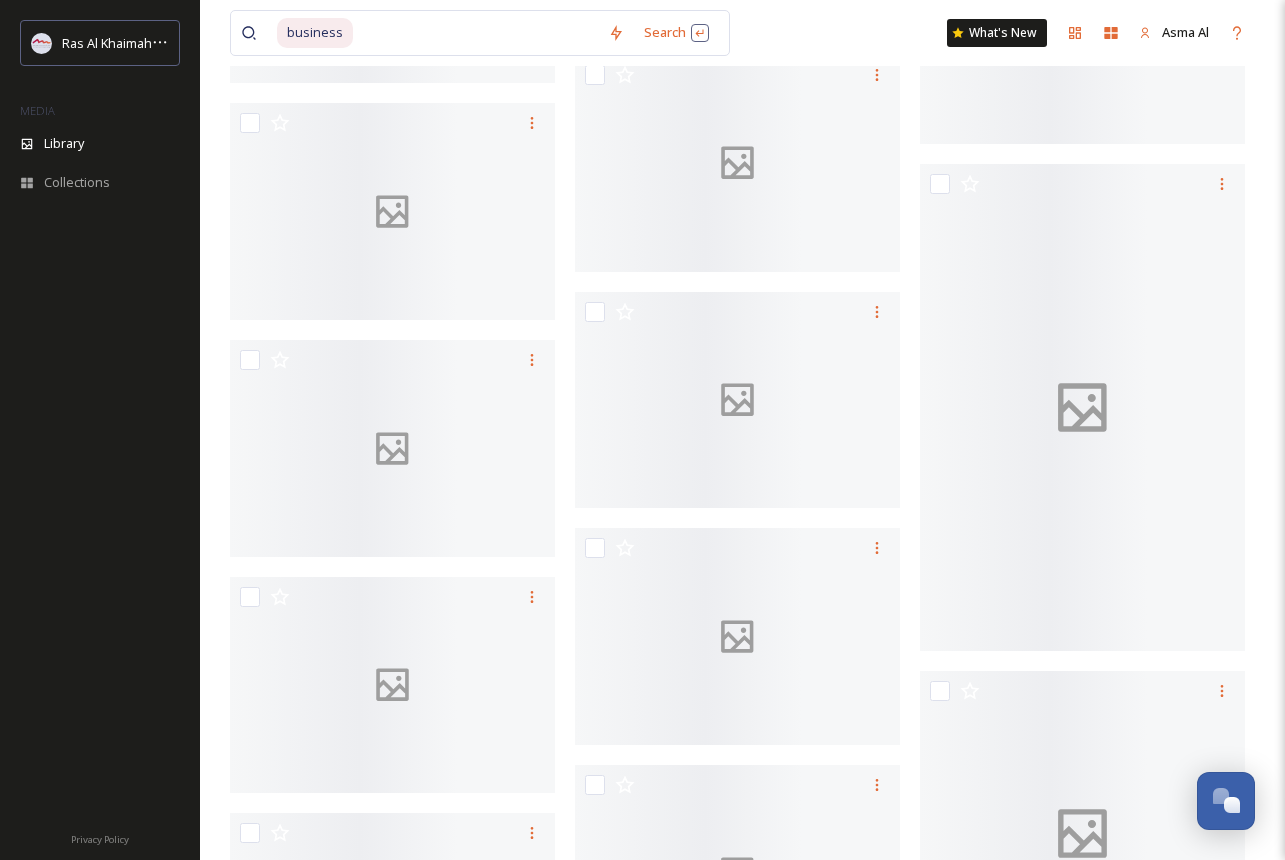 click at bounding box center [476, 33] 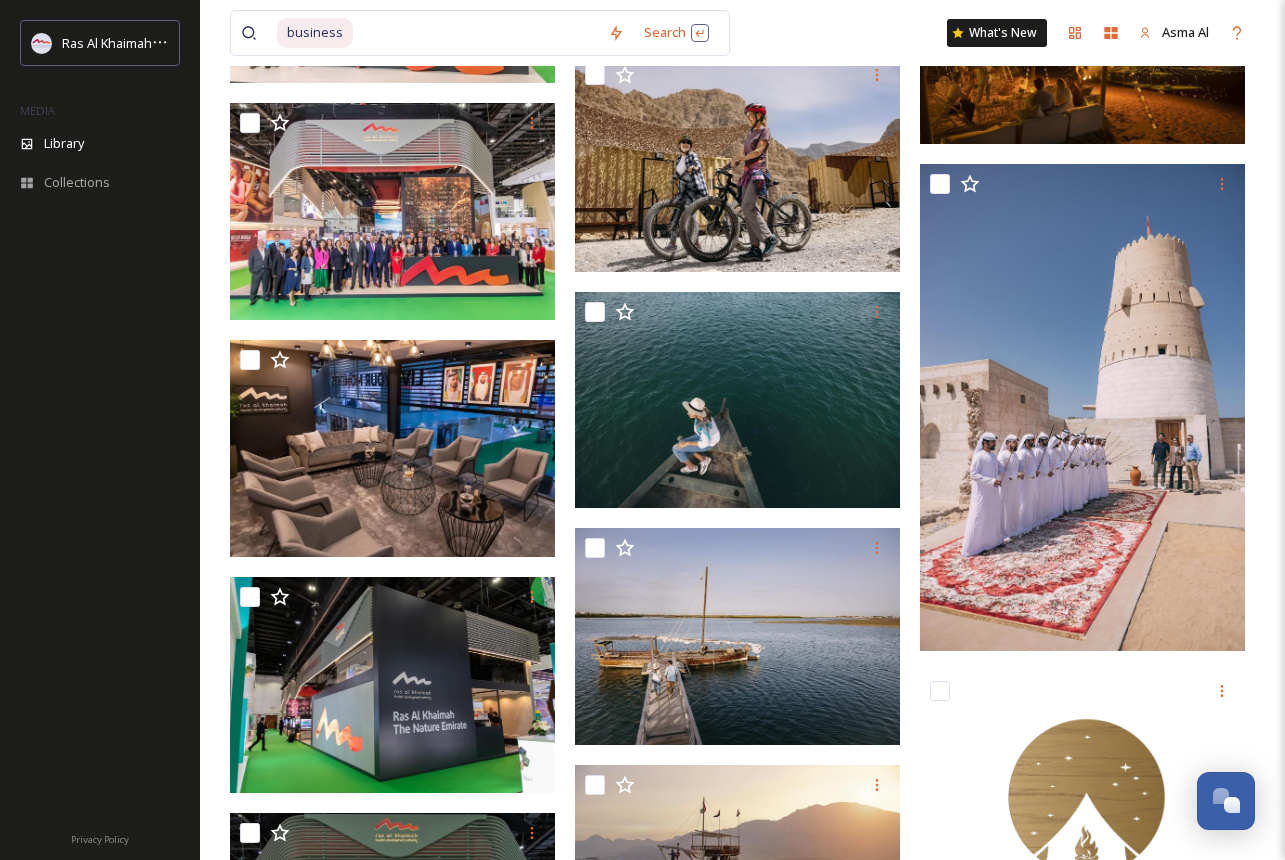 drag, startPoint x: 420, startPoint y: 32, endPoint x: 194, endPoint y: 32, distance: 226 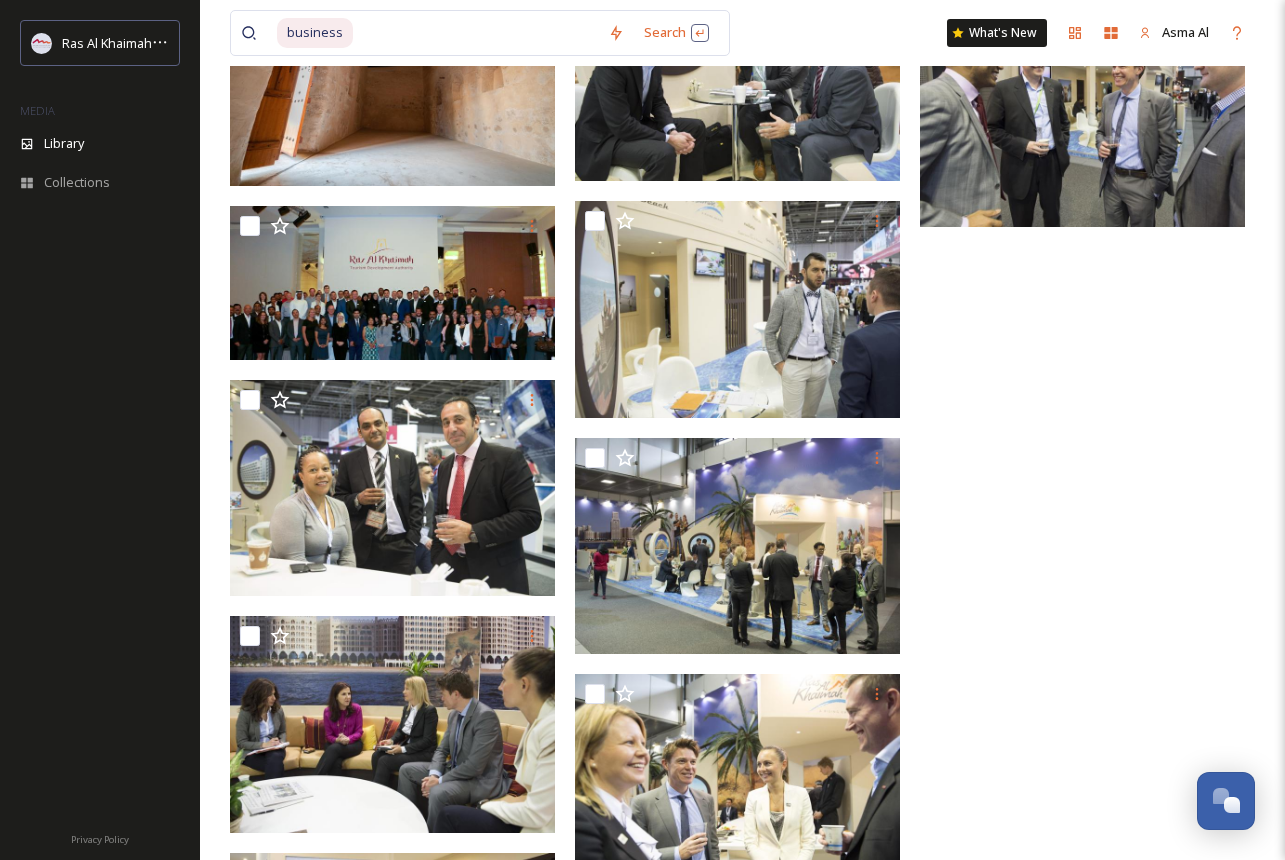 scroll, scrollTop: 53656, scrollLeft: 0, axis: vertical 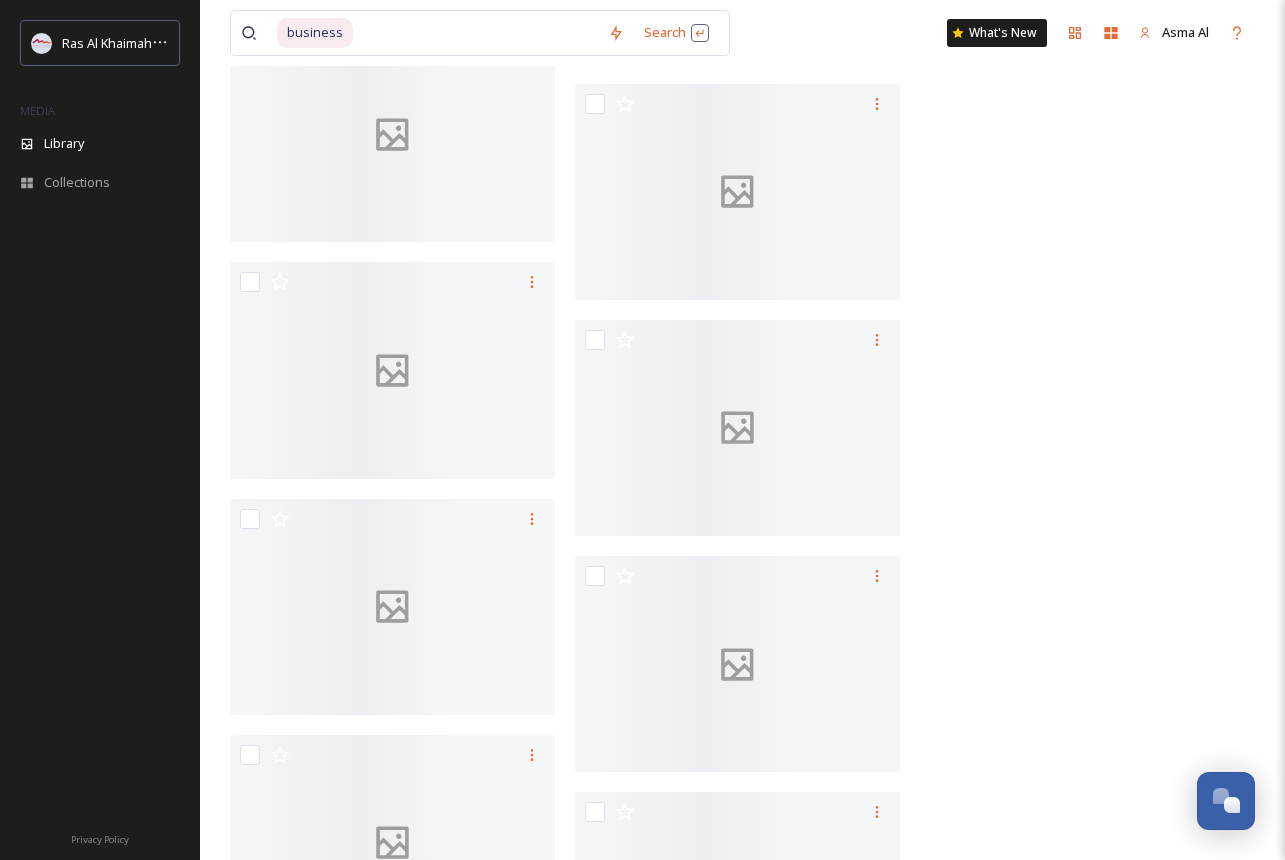 click at bounding box center (476, 33) 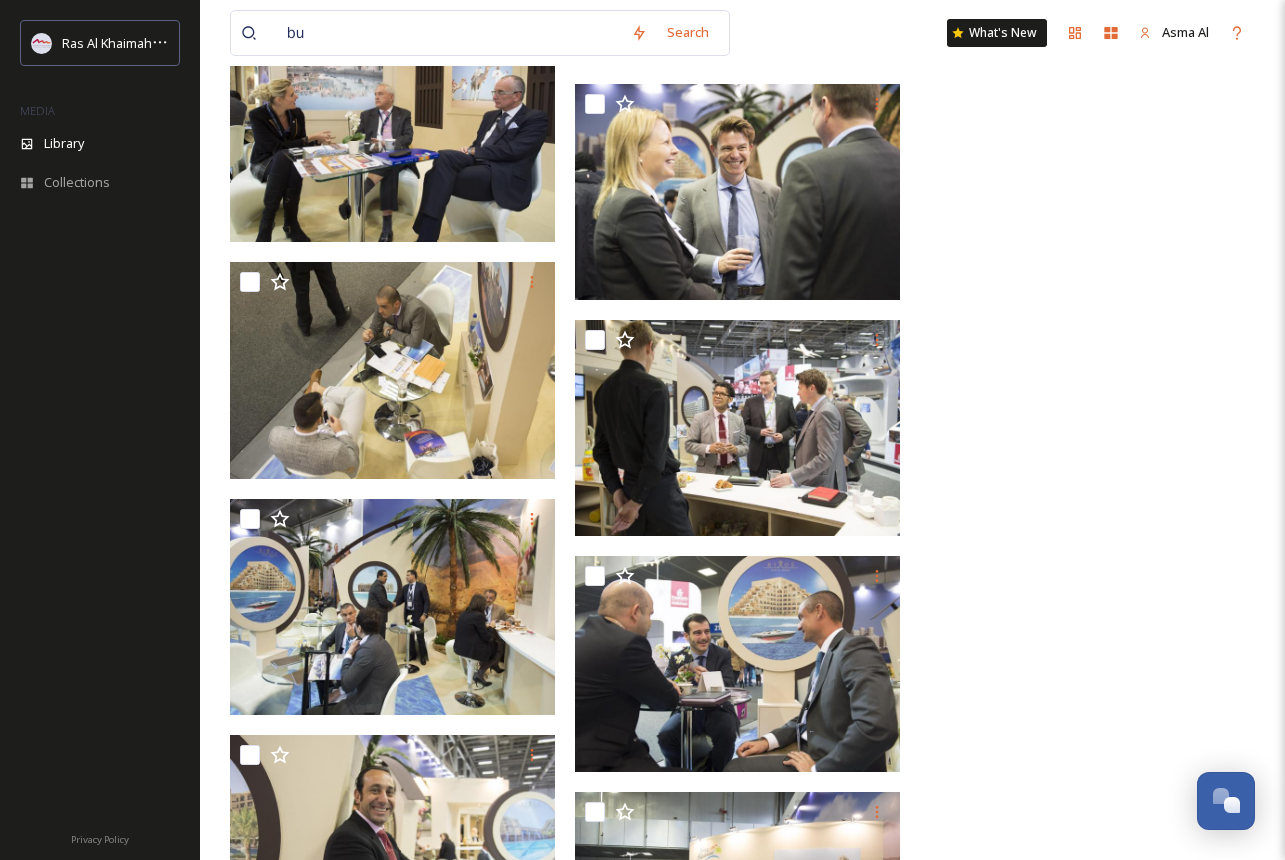 type on "b" 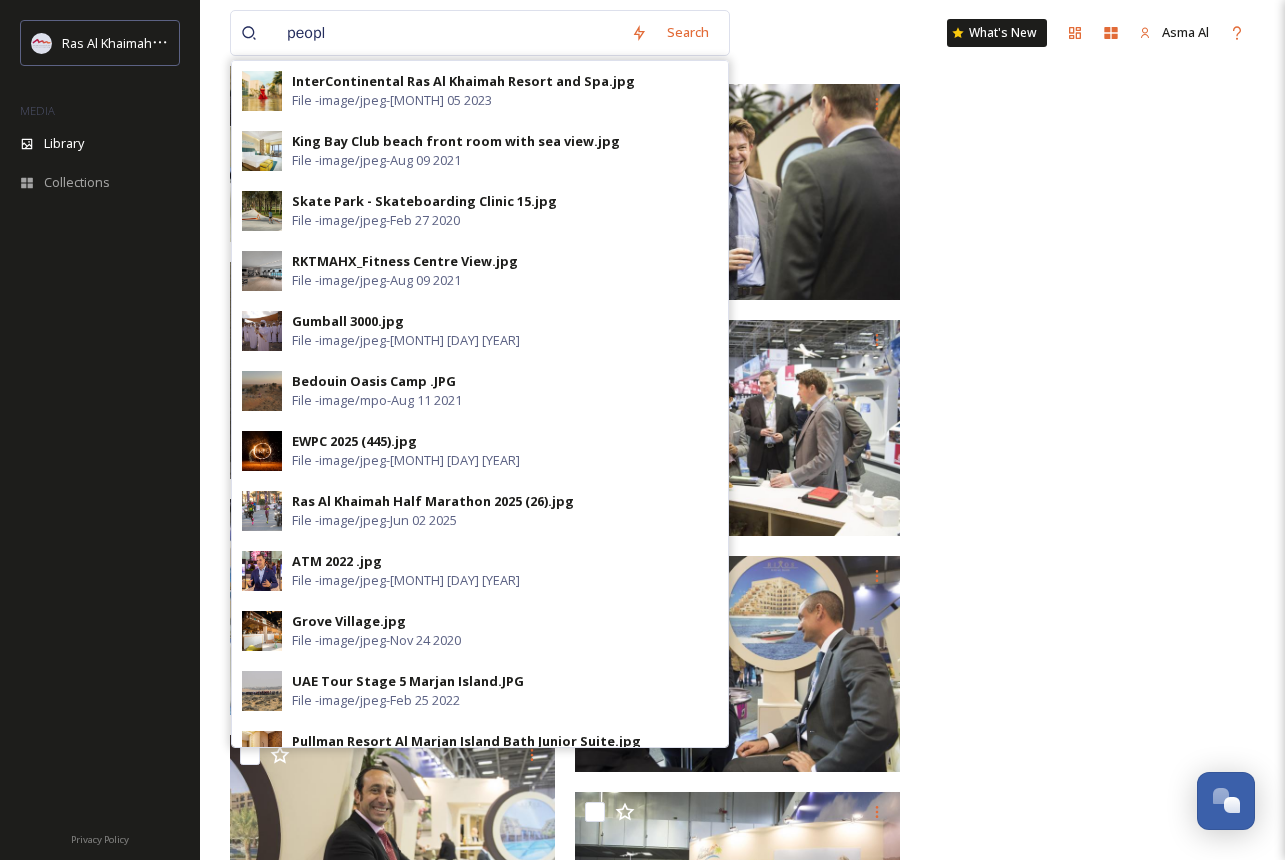 type on "people" 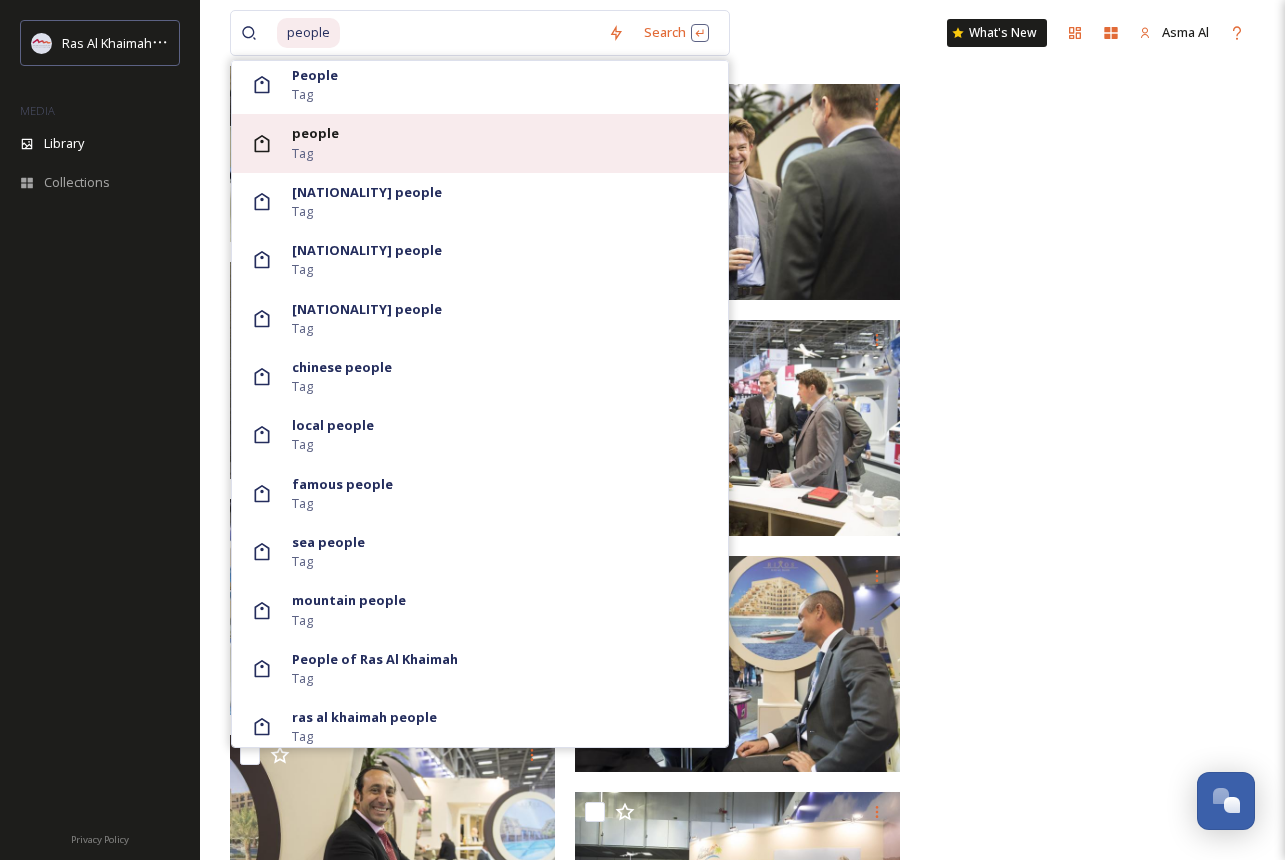 scroll, scrollTop: 1231, scrollLeft: 0, axis: vertical 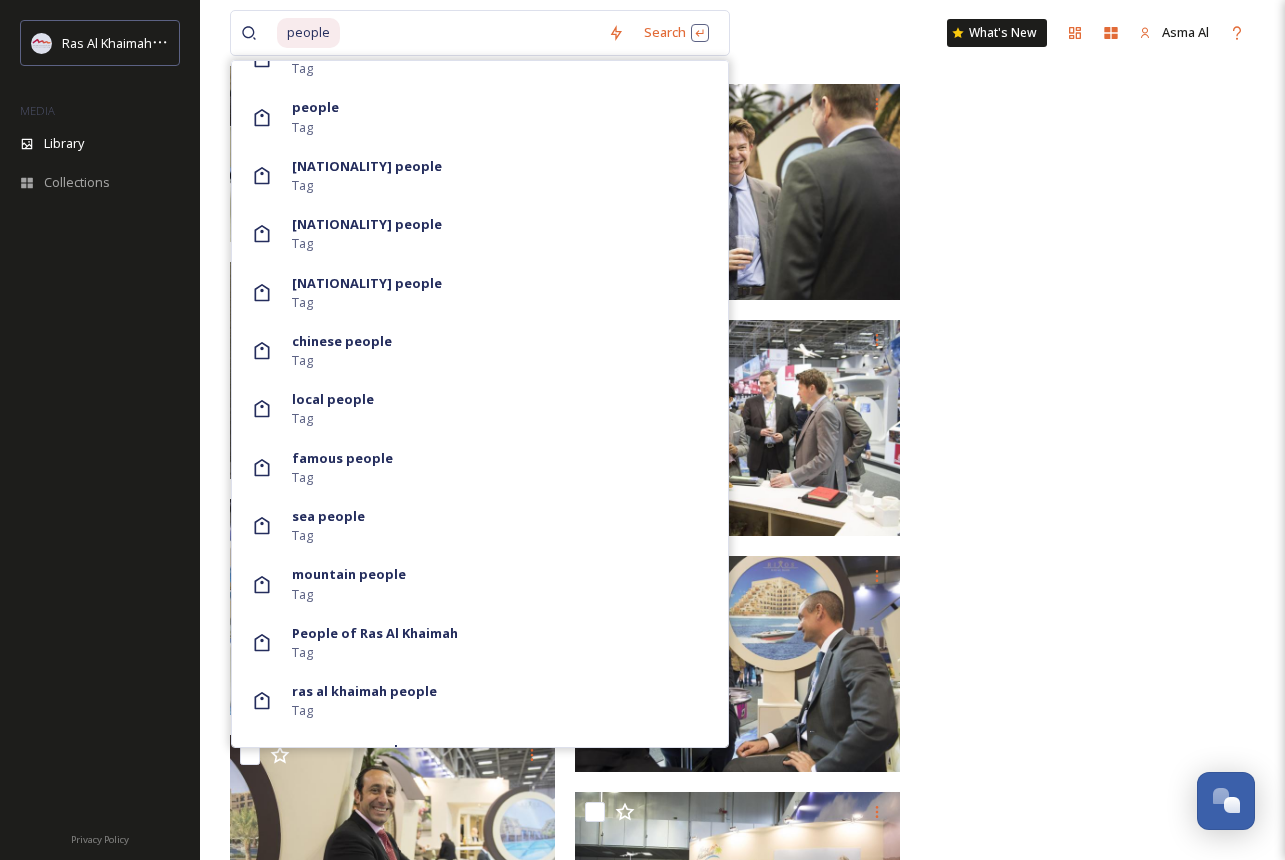 click at bounding box center [470, 33] 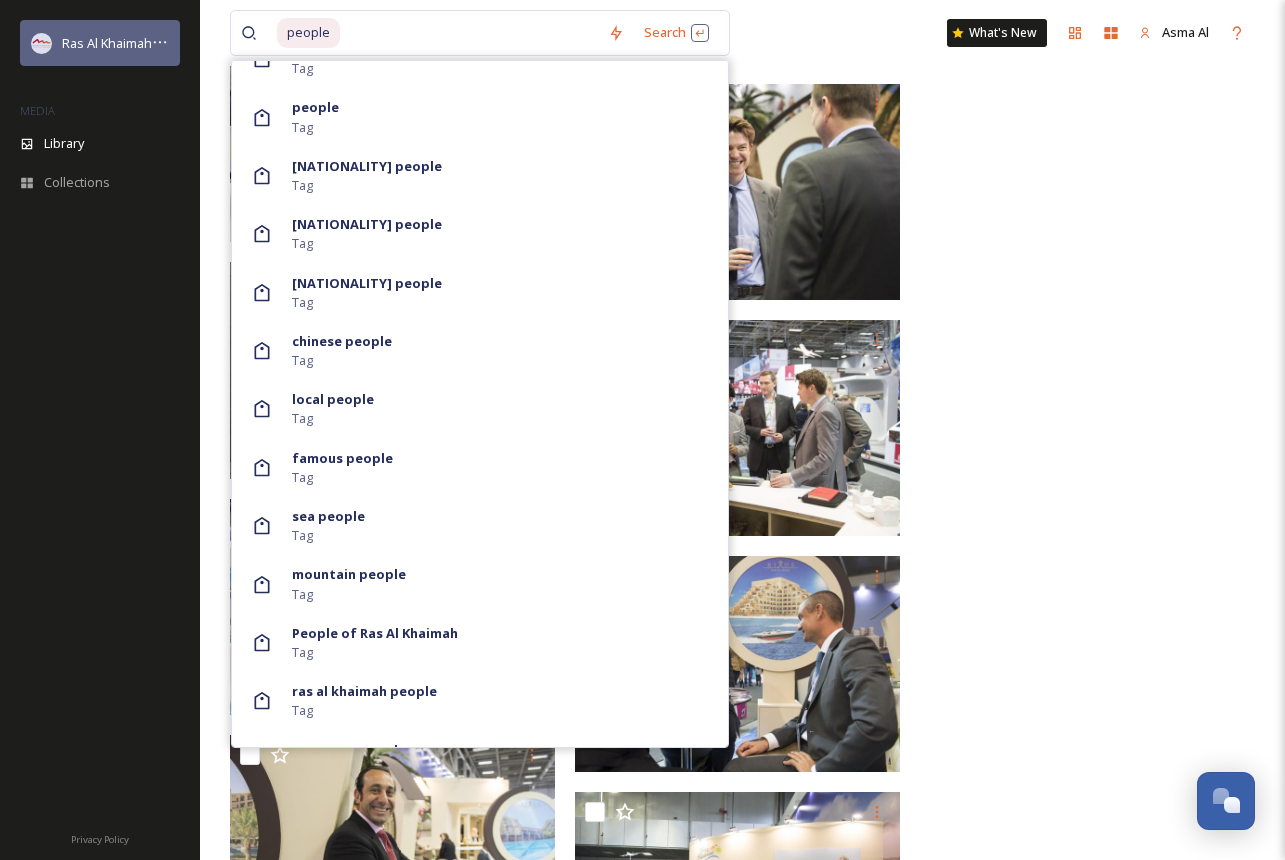 drag, startPoint x: 410, startPoint y: 28, endPoint x: 122, endPoint y: 28, distance: 288 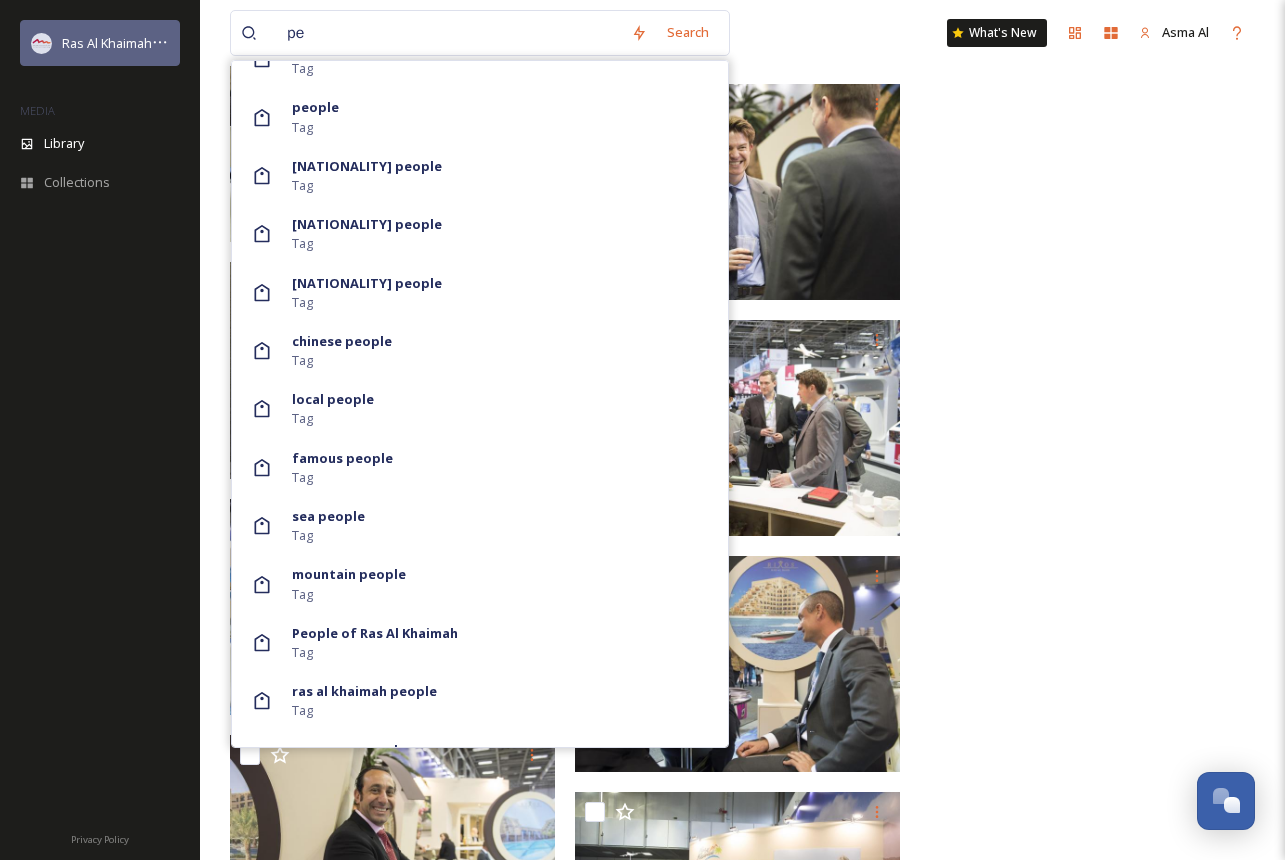 type on "p" 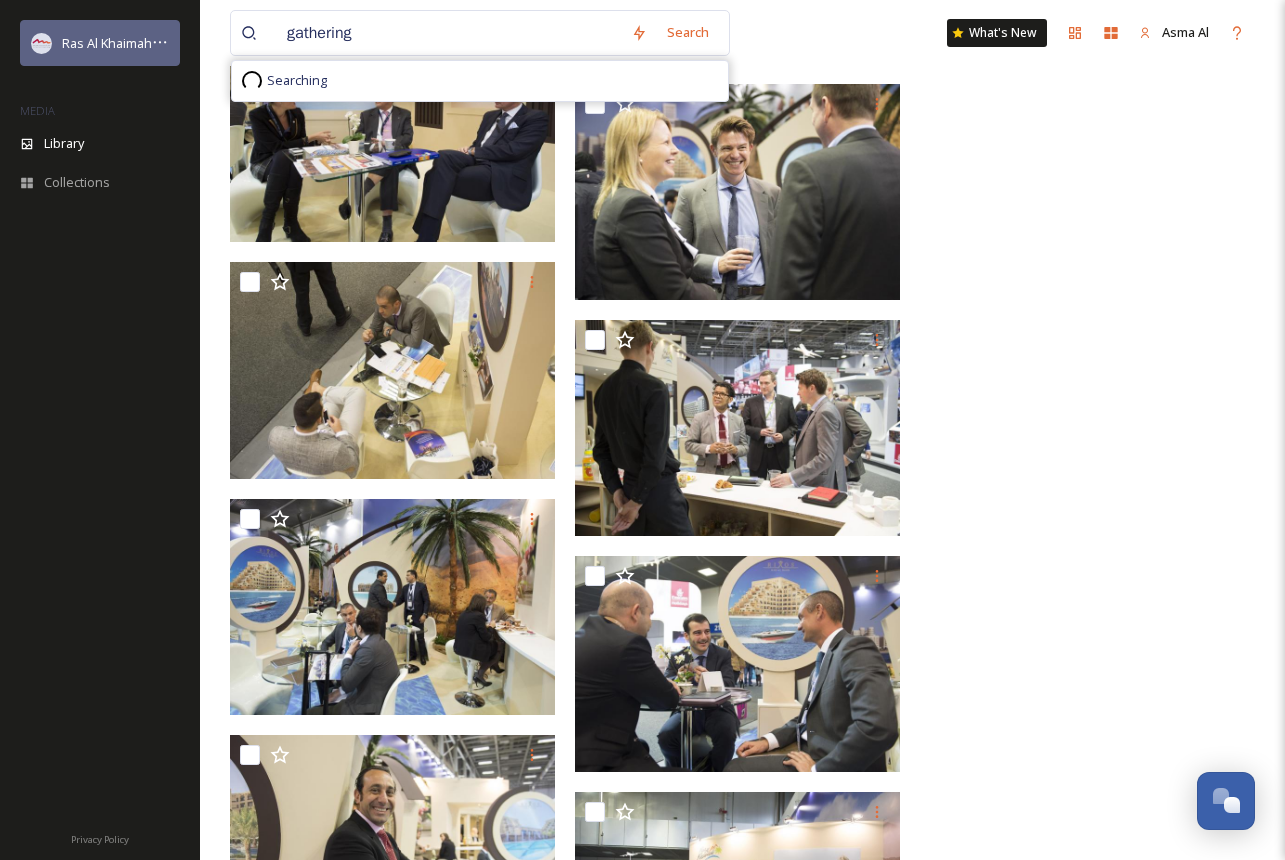 type on "gathering" 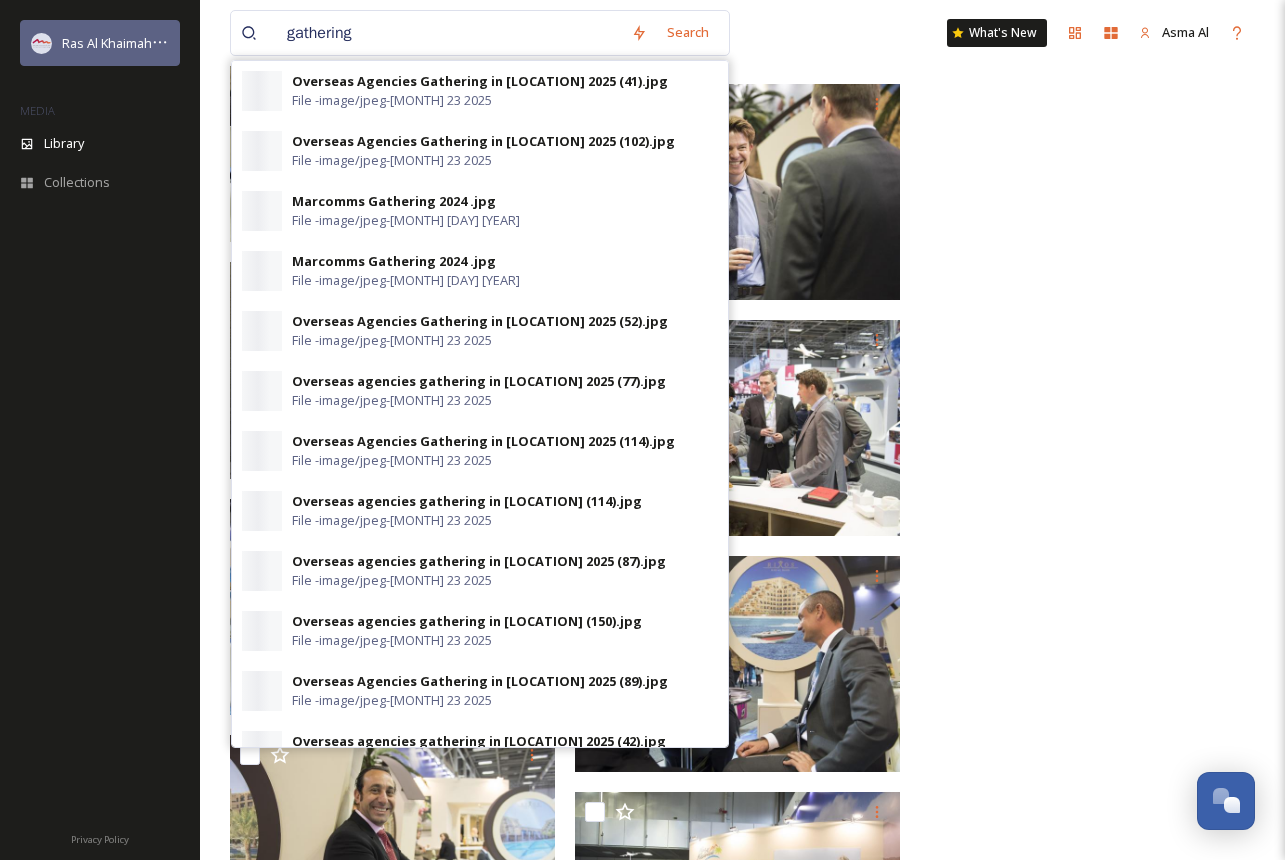 type 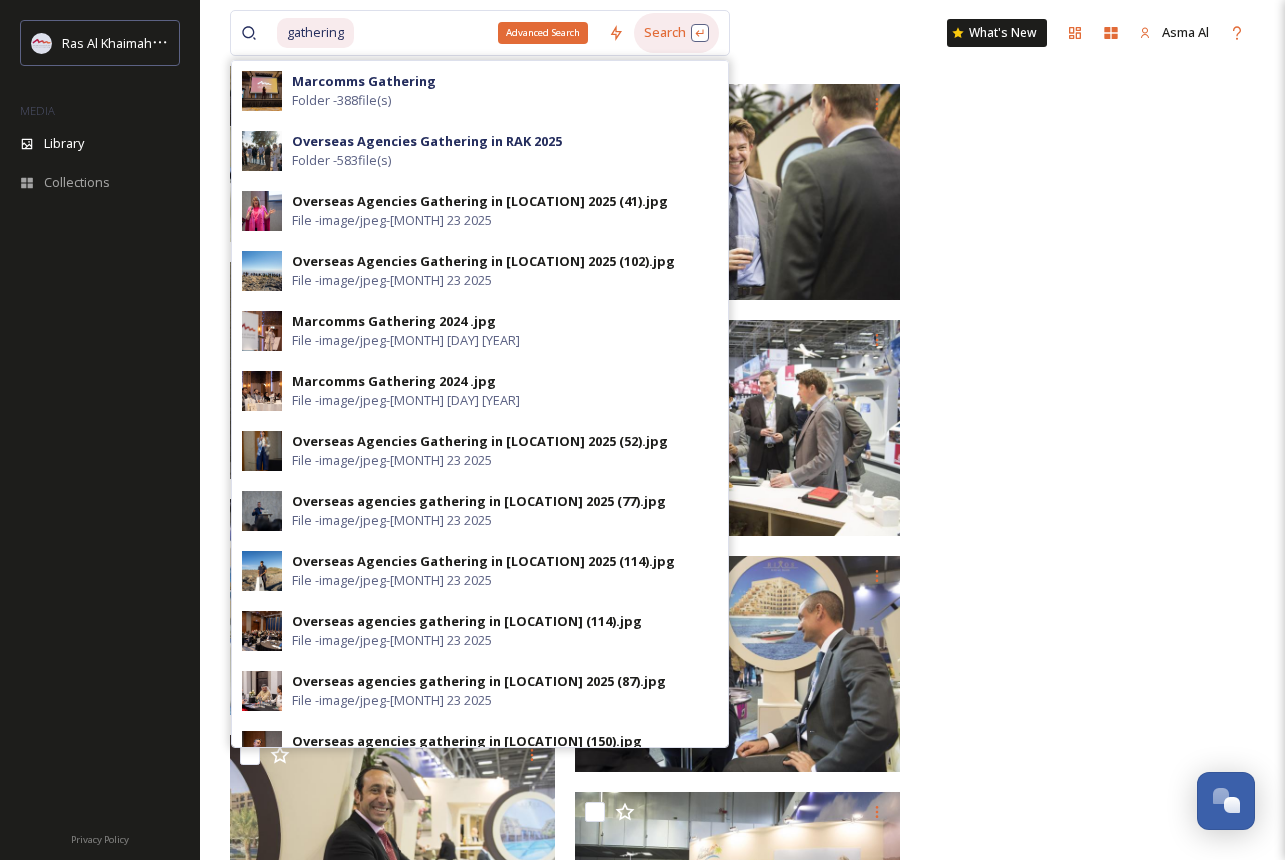 drag, startPoint x: 652, startPoint y: 28, endPoint x: 671, endPoint y: 29, distance: 19.026299 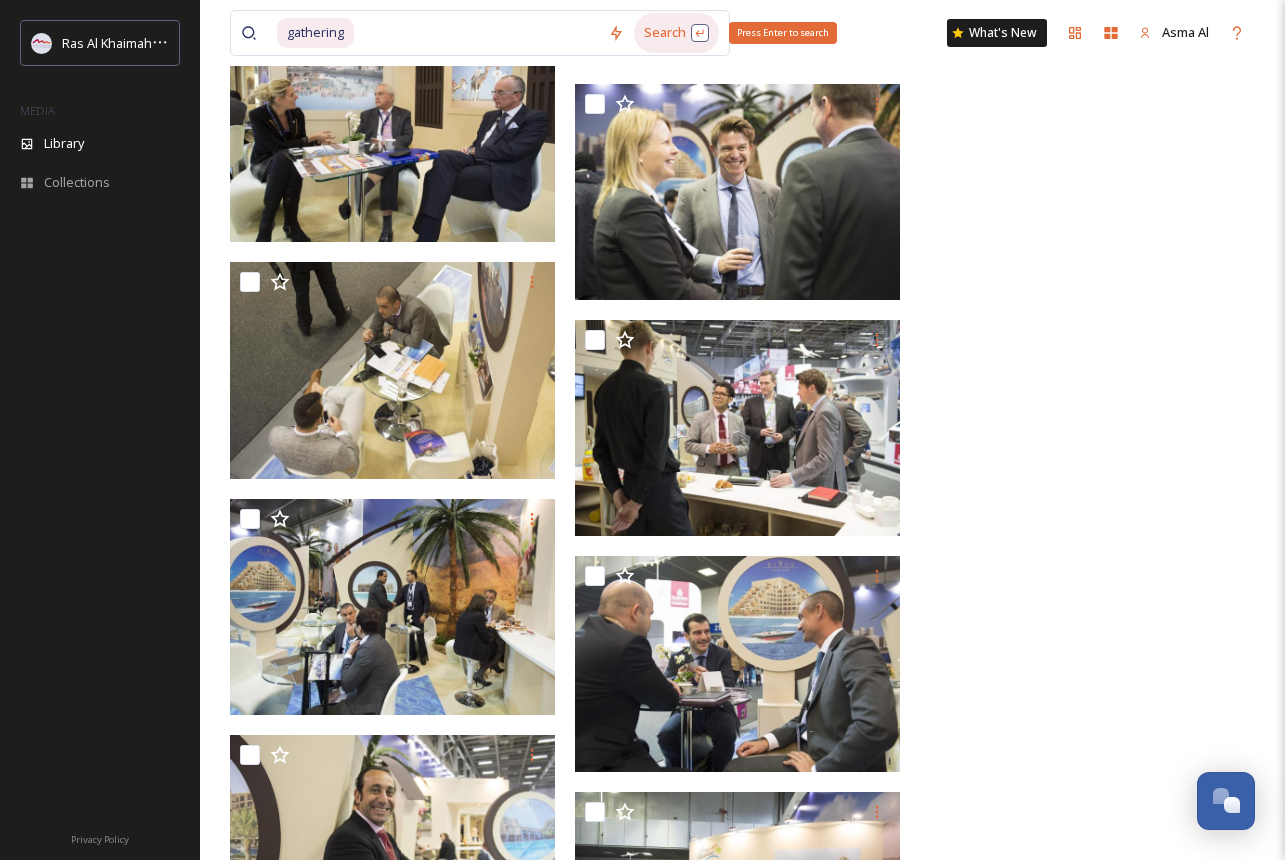 click on "Search Press Enter to search" at bounding box center (676, 32) 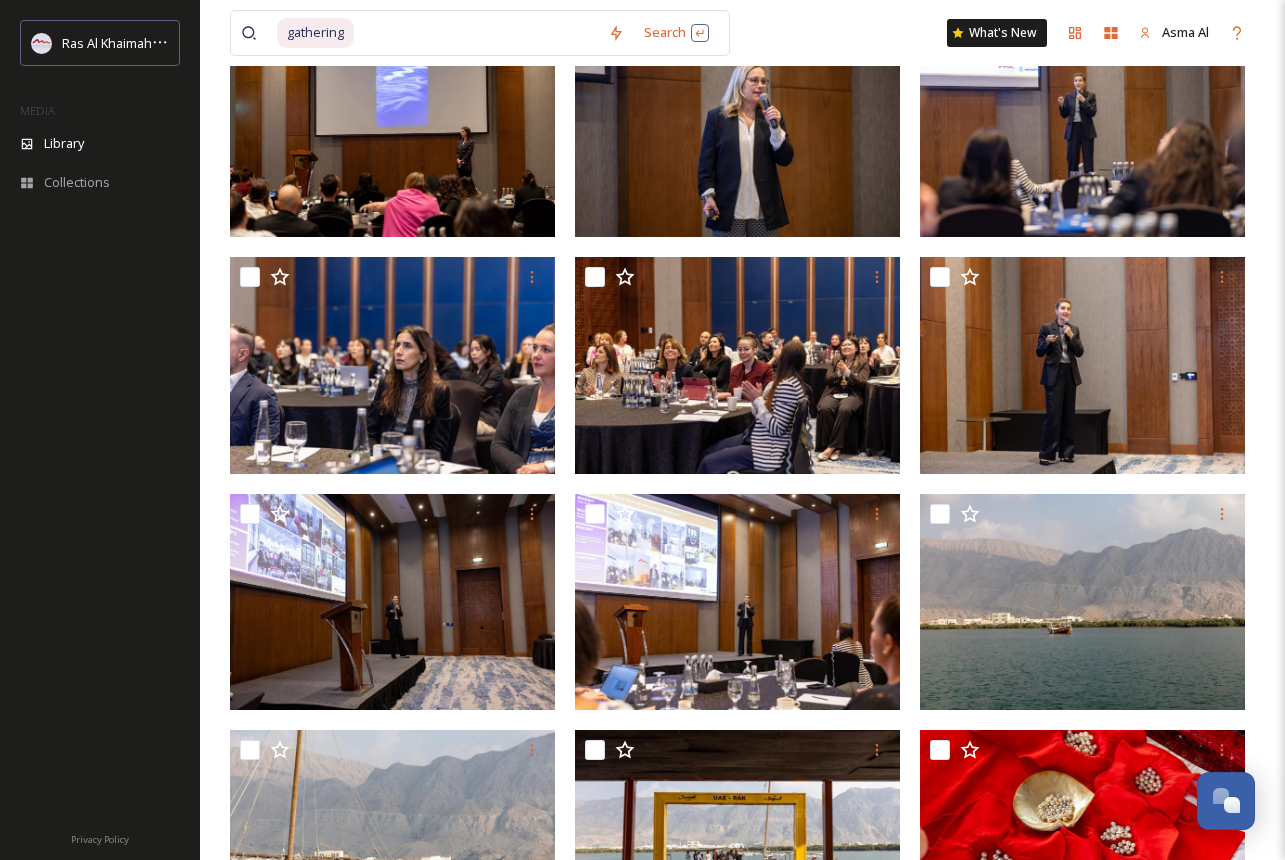 scroll, scrollTop: 455, scrollLeft: 0, axis: vertical 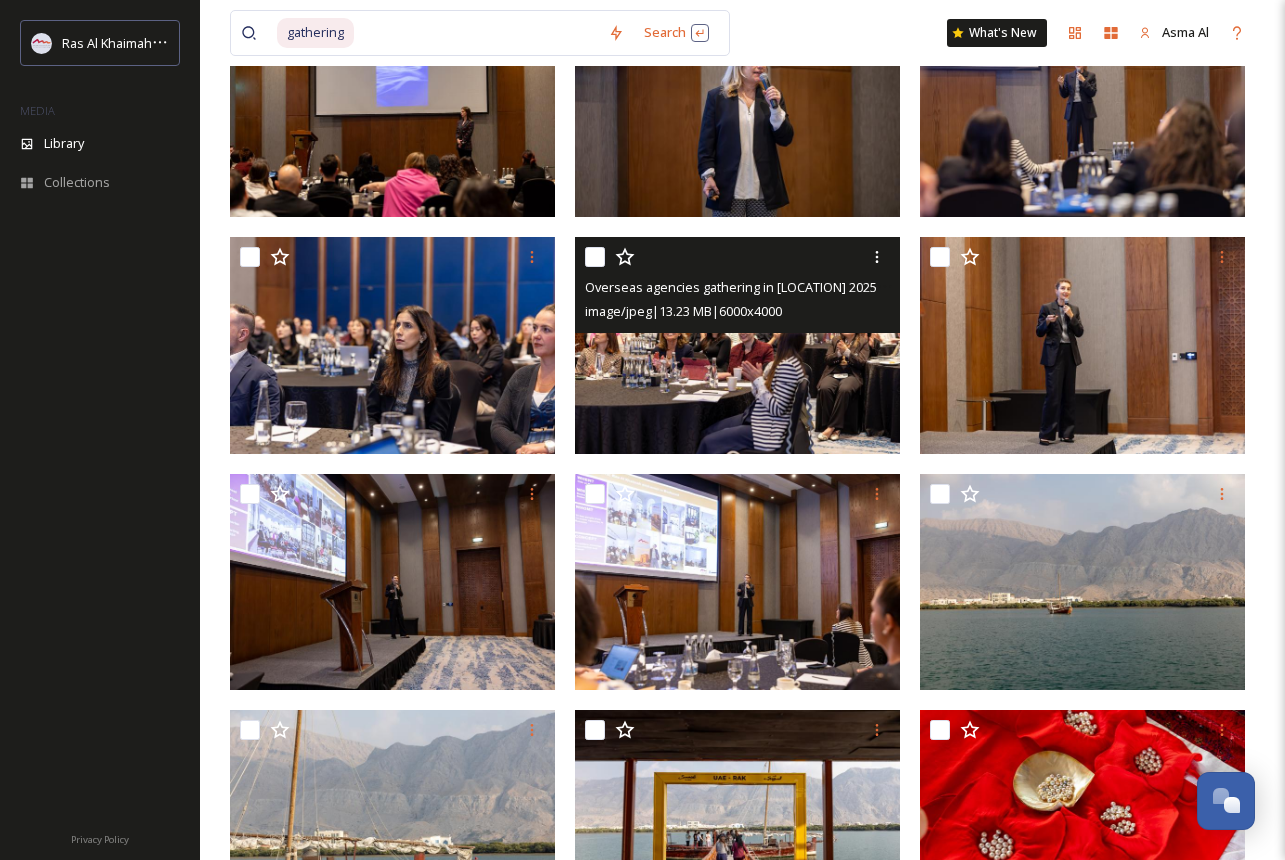 click at bounding box center (737, 345) 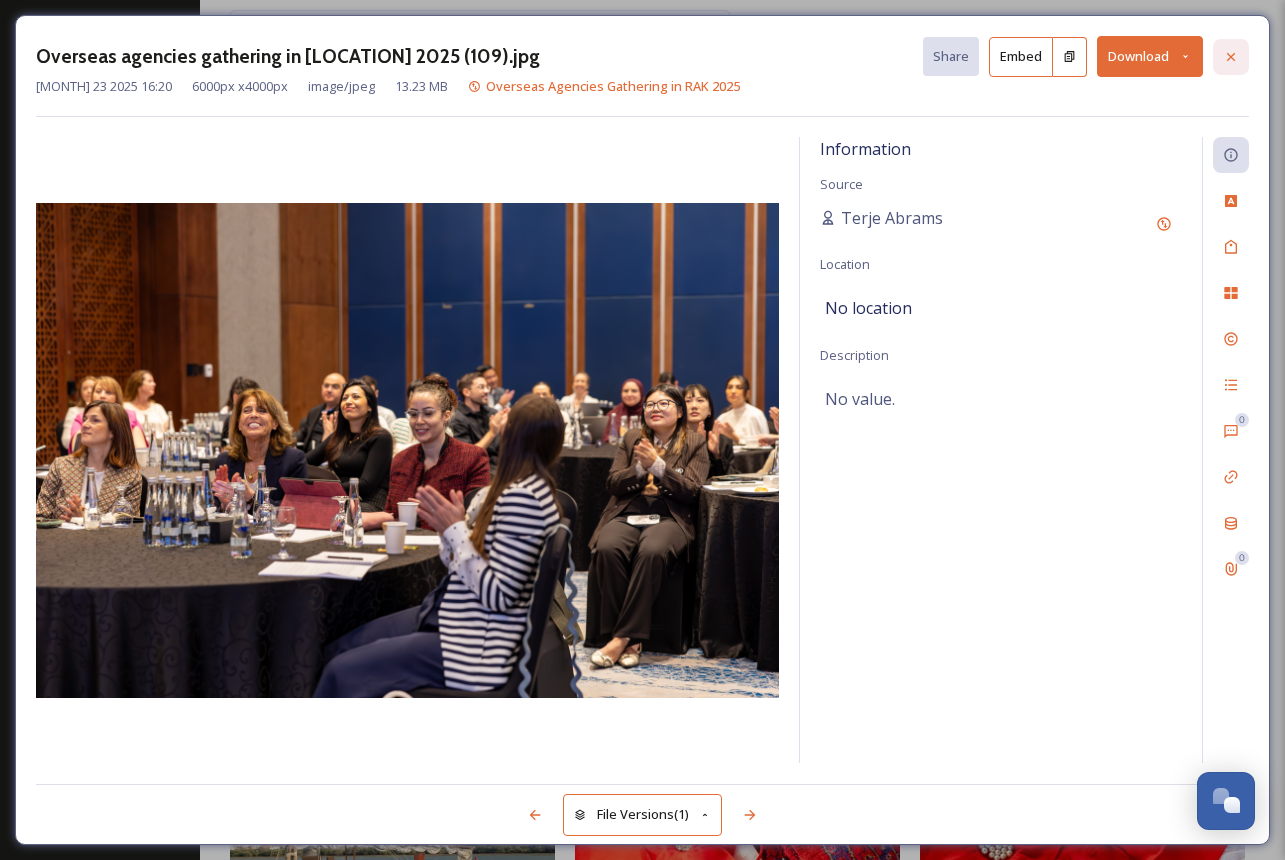 click 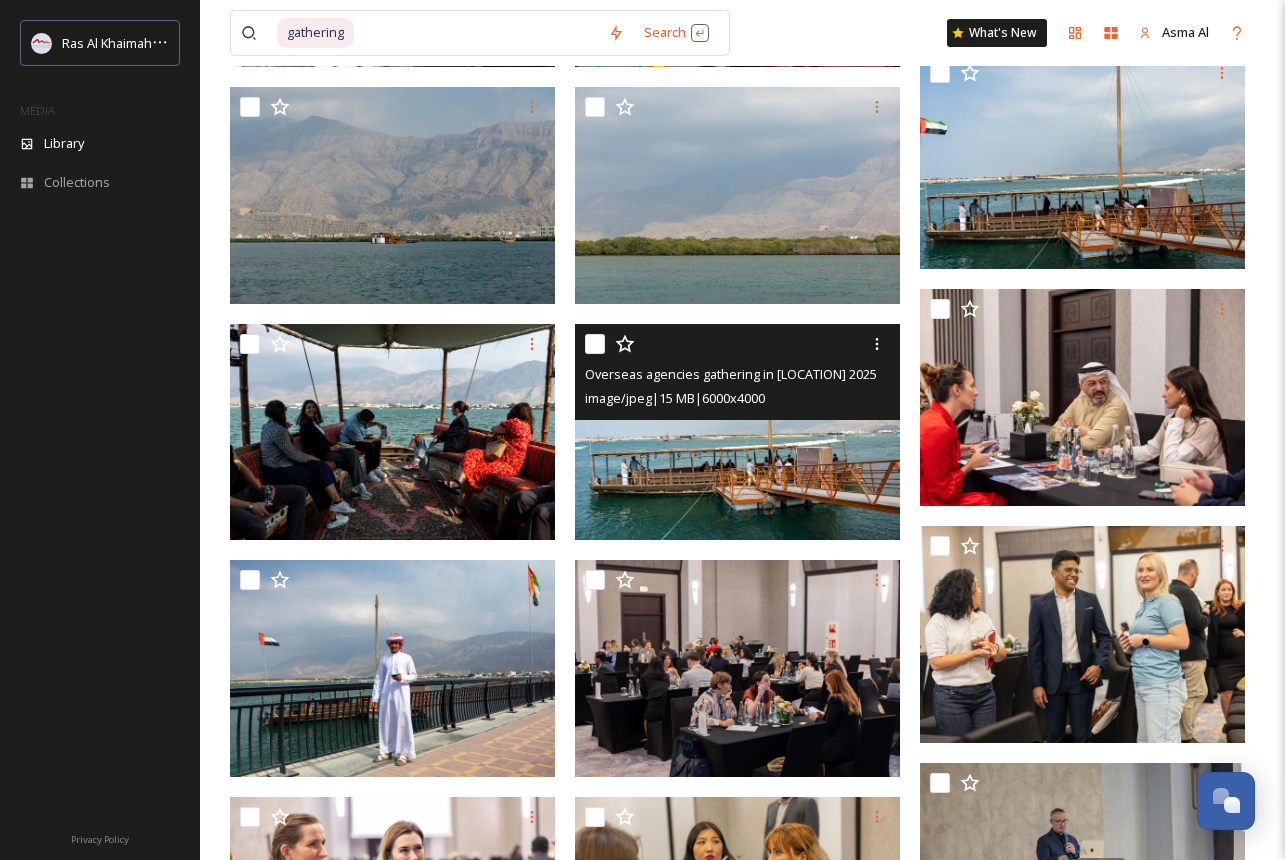 scroll, scrollTop: 2057, scrollLeft: 0, axis: vertical 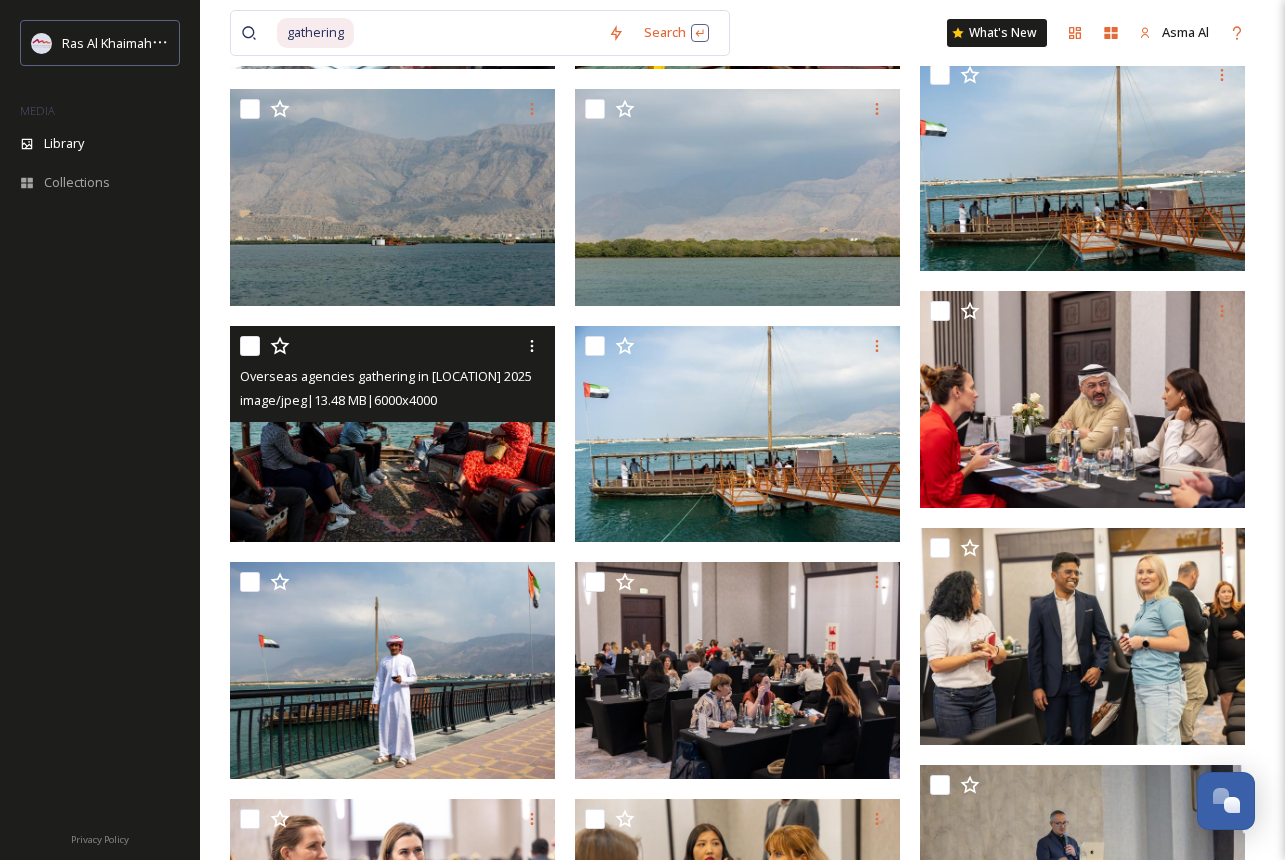 click at bounding box center [392, 434] 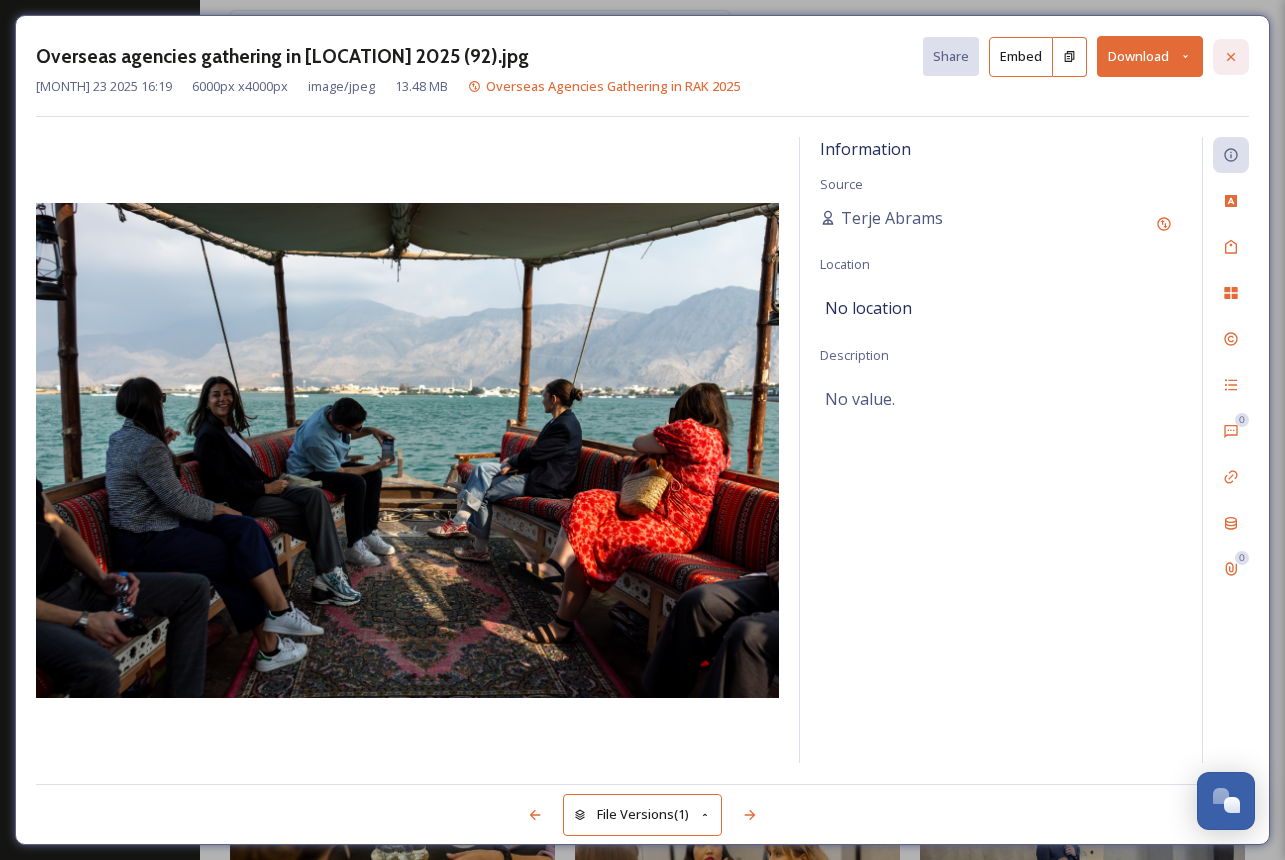 click 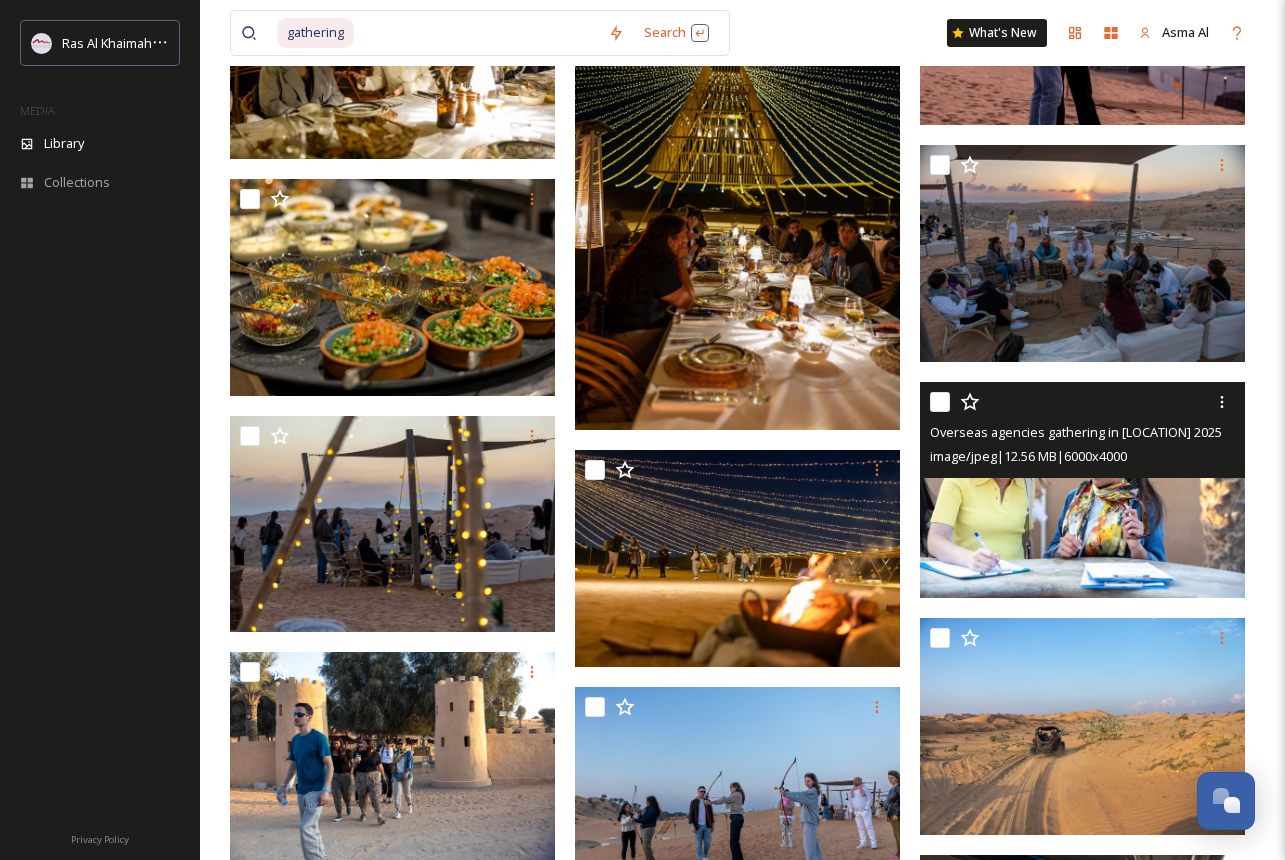 scroll, scrollTop: 7699, scrollLeft: 0, axis: vertical 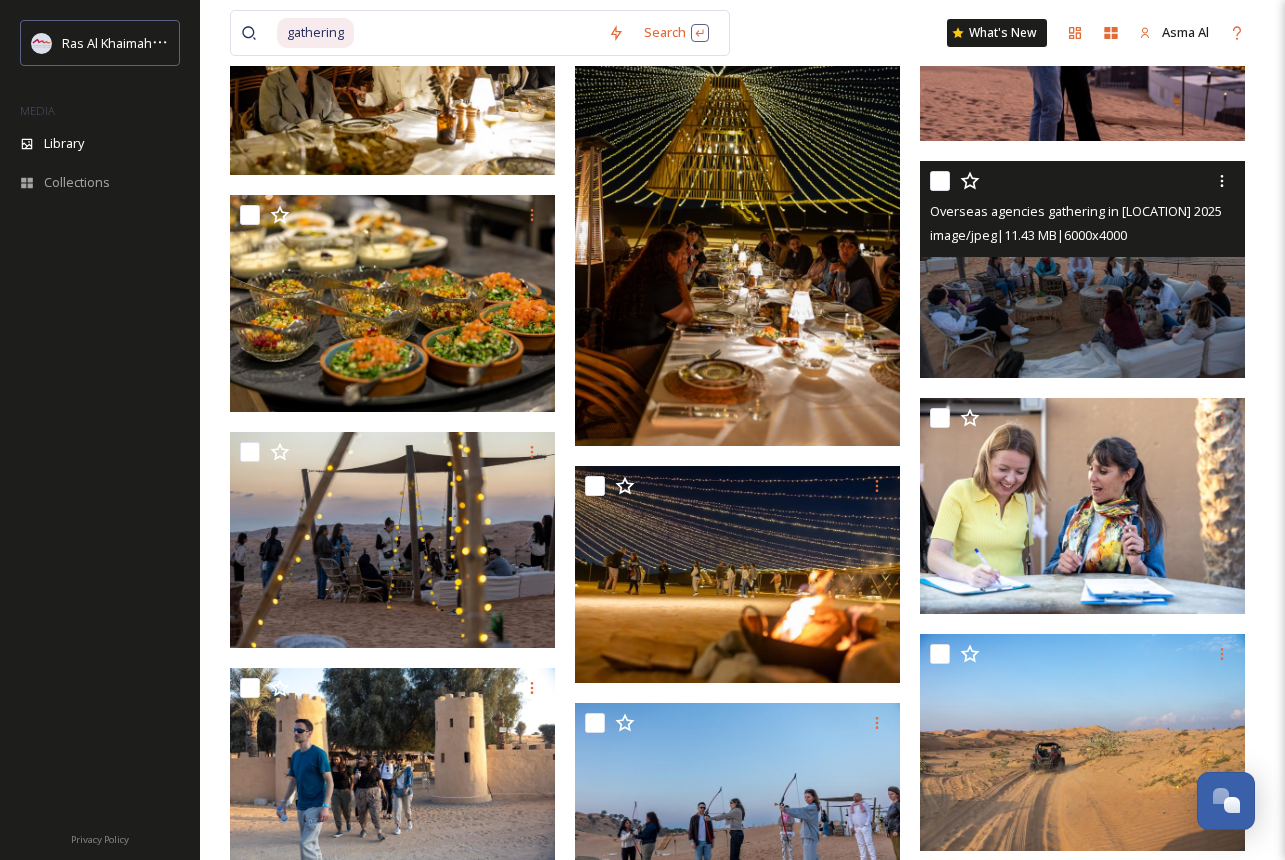 click at bounding box center [1082, 269] 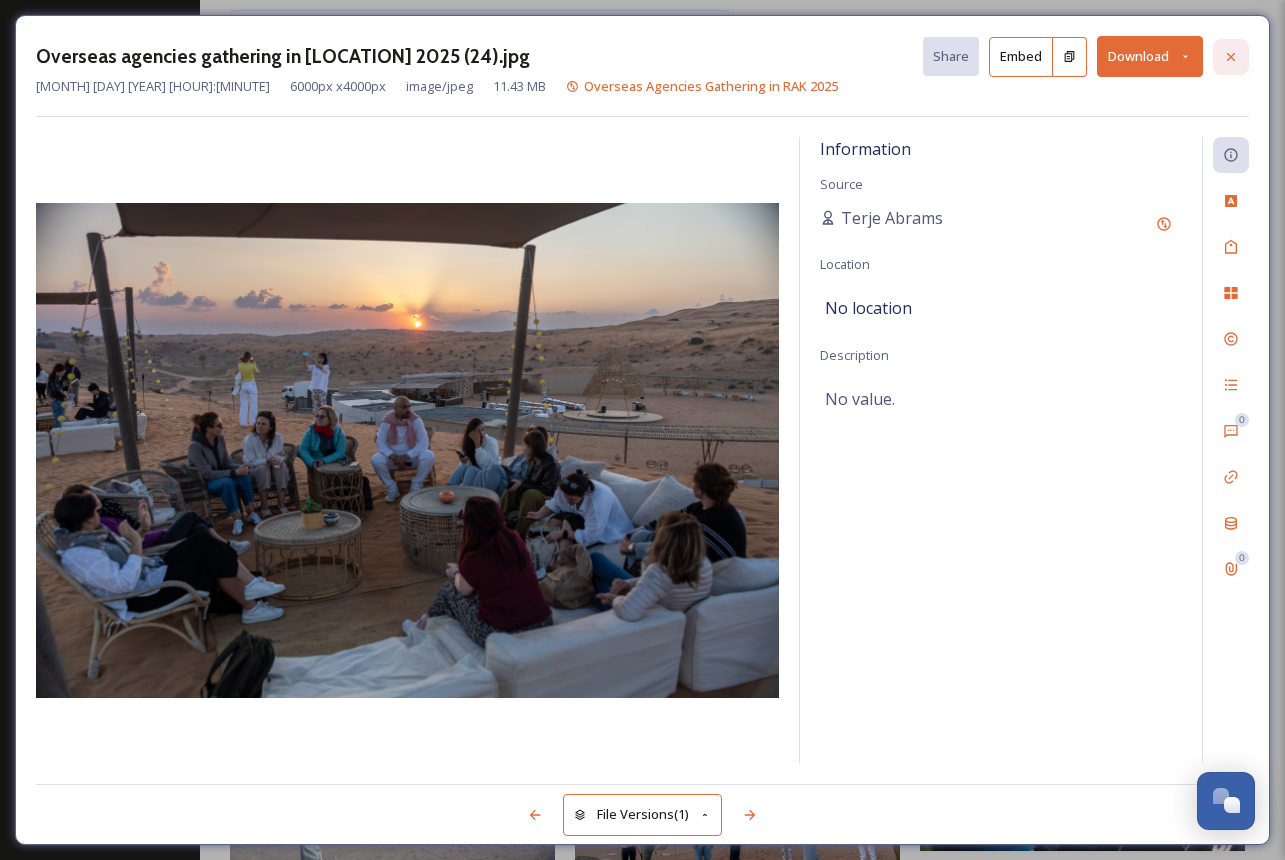 click 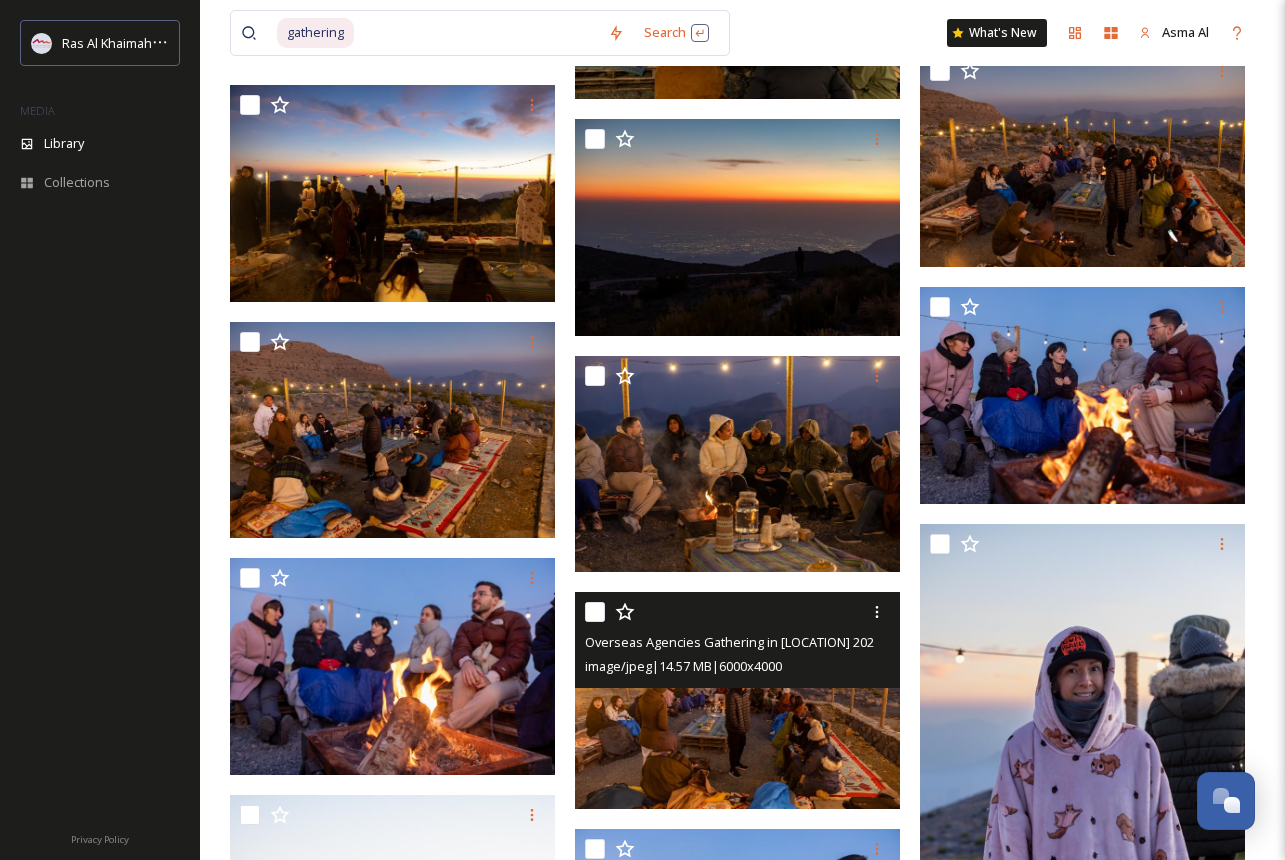 scroll, scrollTop: 11351, scrollLeft: 0, axis: vertical 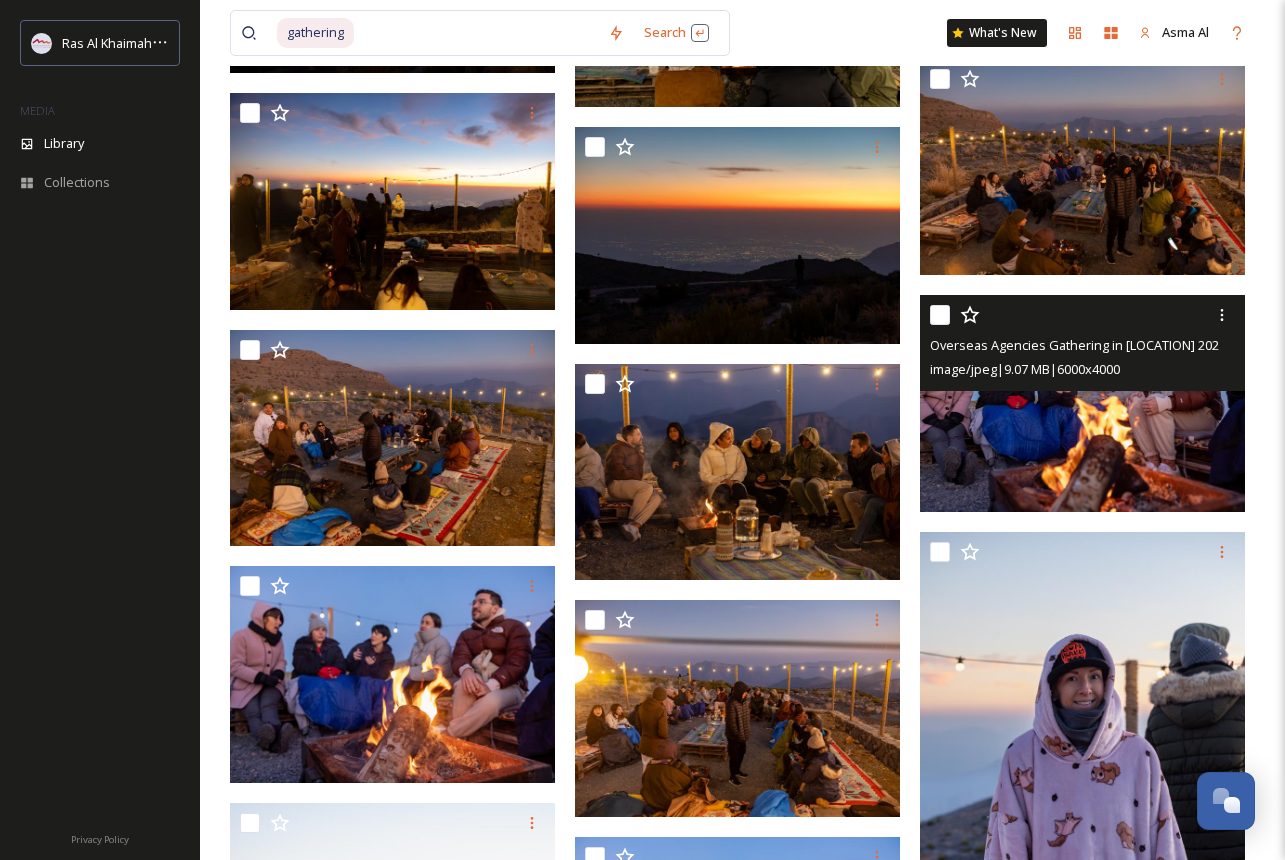 click at bounding box center (1082, 403) 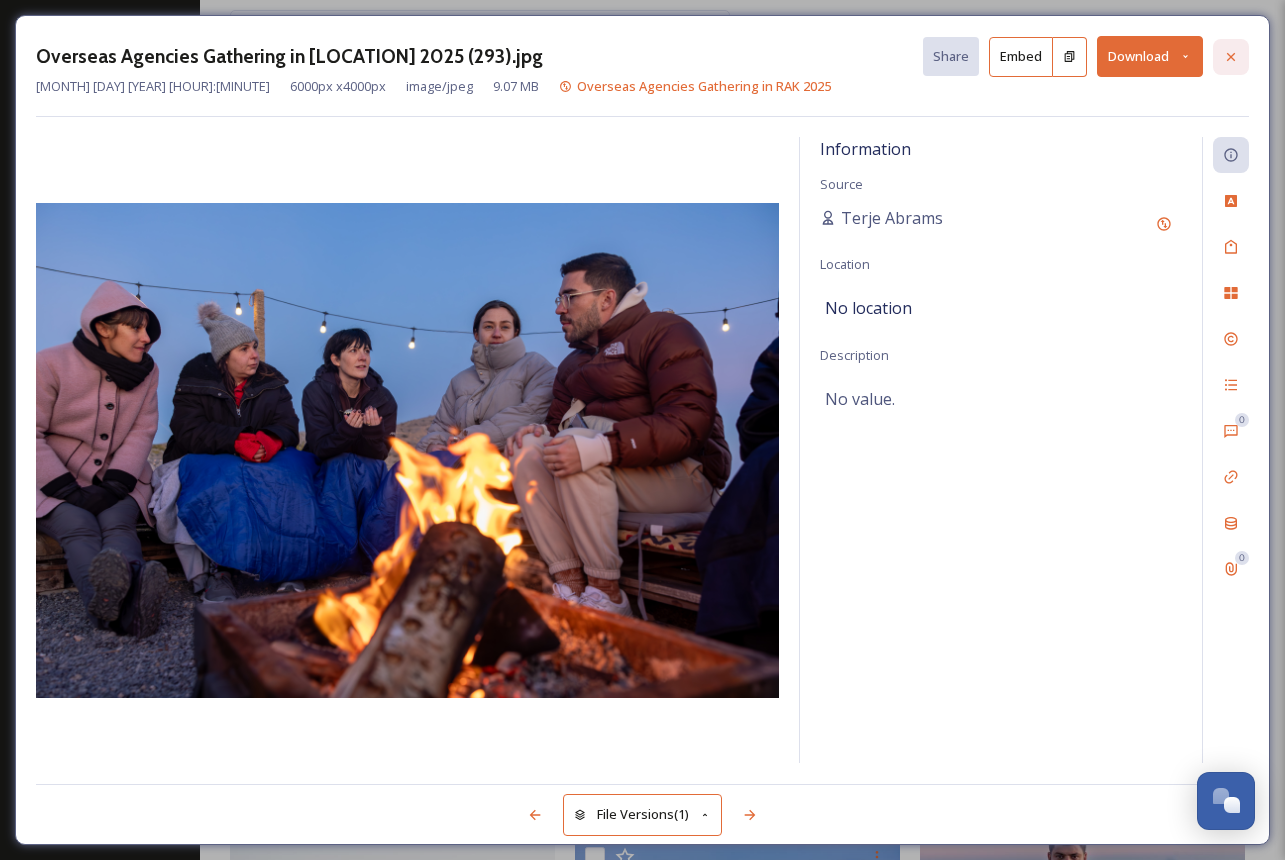 click 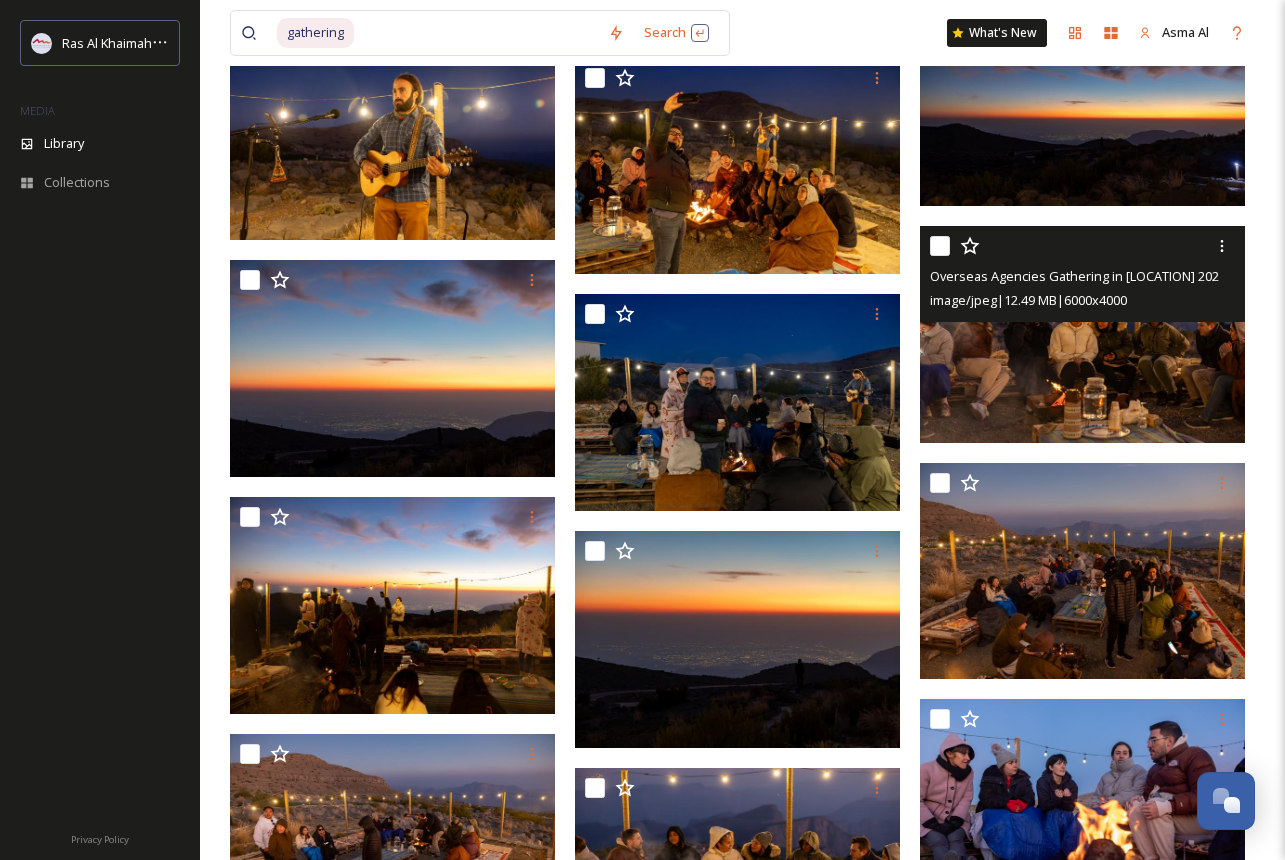 scroll, scrollTop: 10645, scrollLeft: 0, axis: vertical 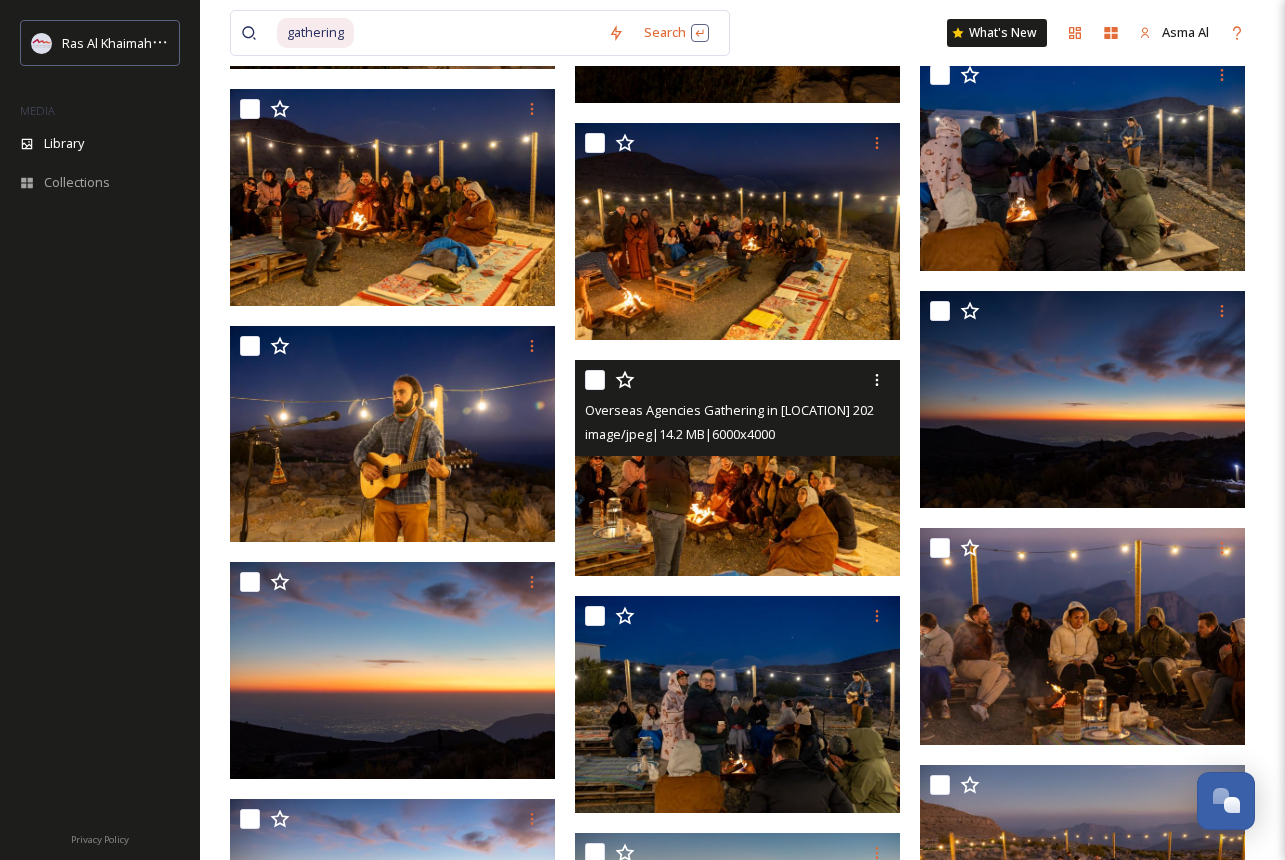 click at bounding box center (737, 468) 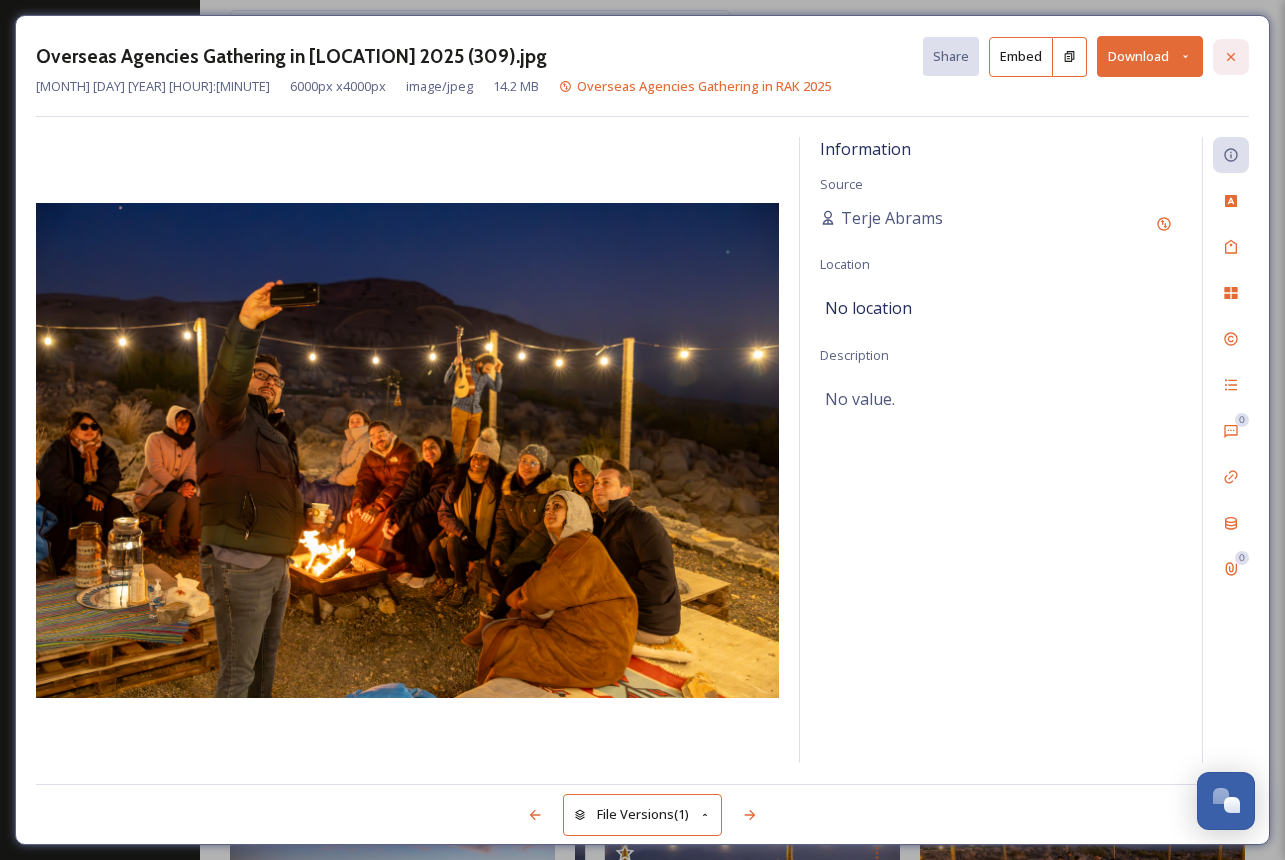 click at bounding box center [1231, 57] 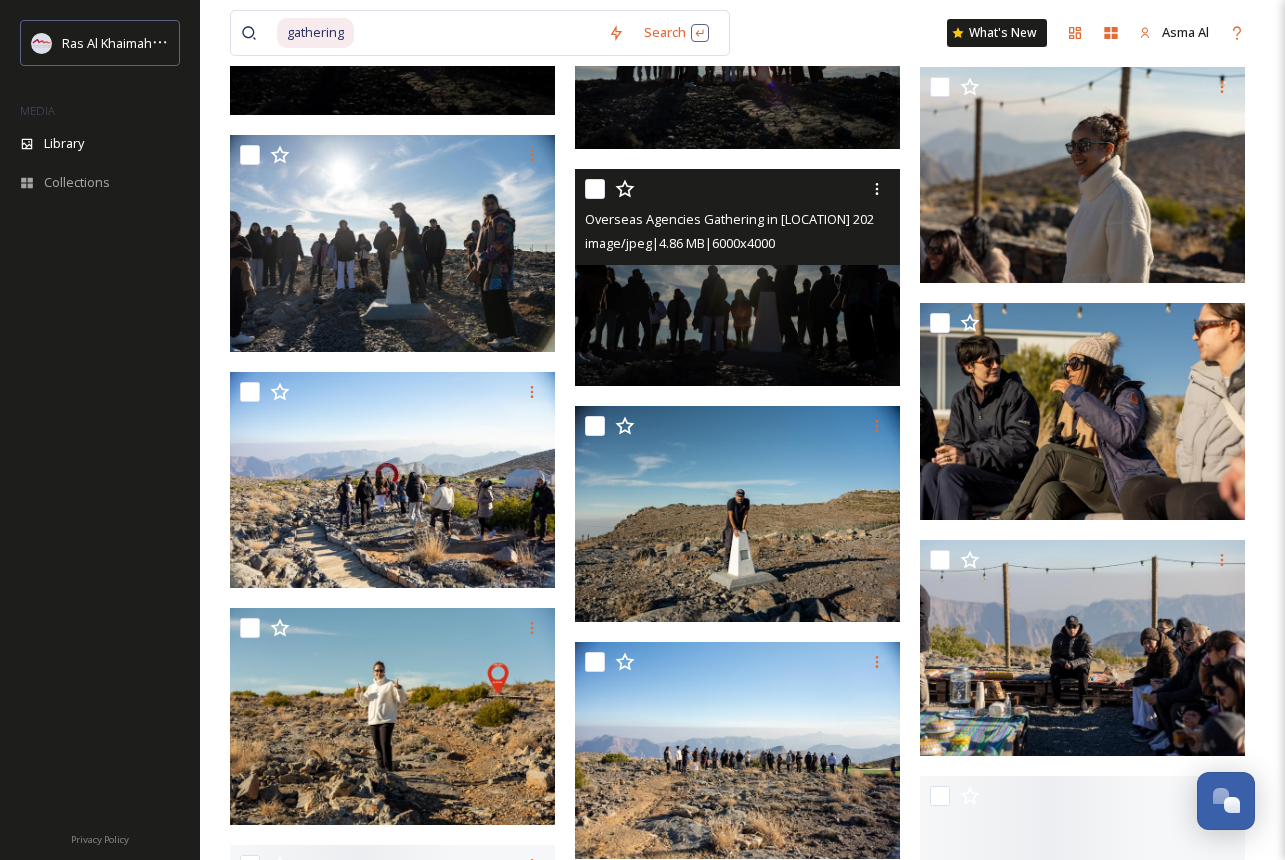 scroll, scrollTop: 17326, scrollLeft: 0, axis: vertical 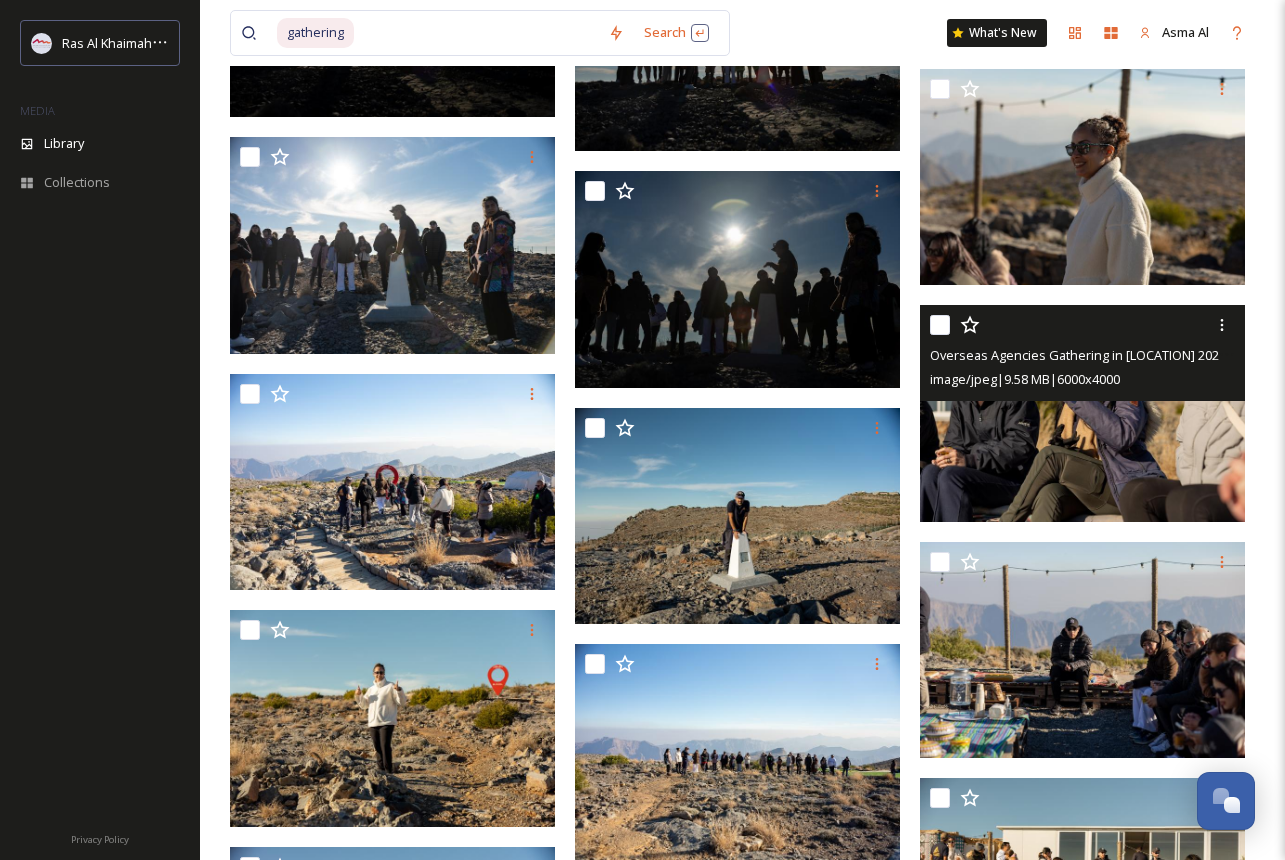 click at bounding box center (1082, 413) 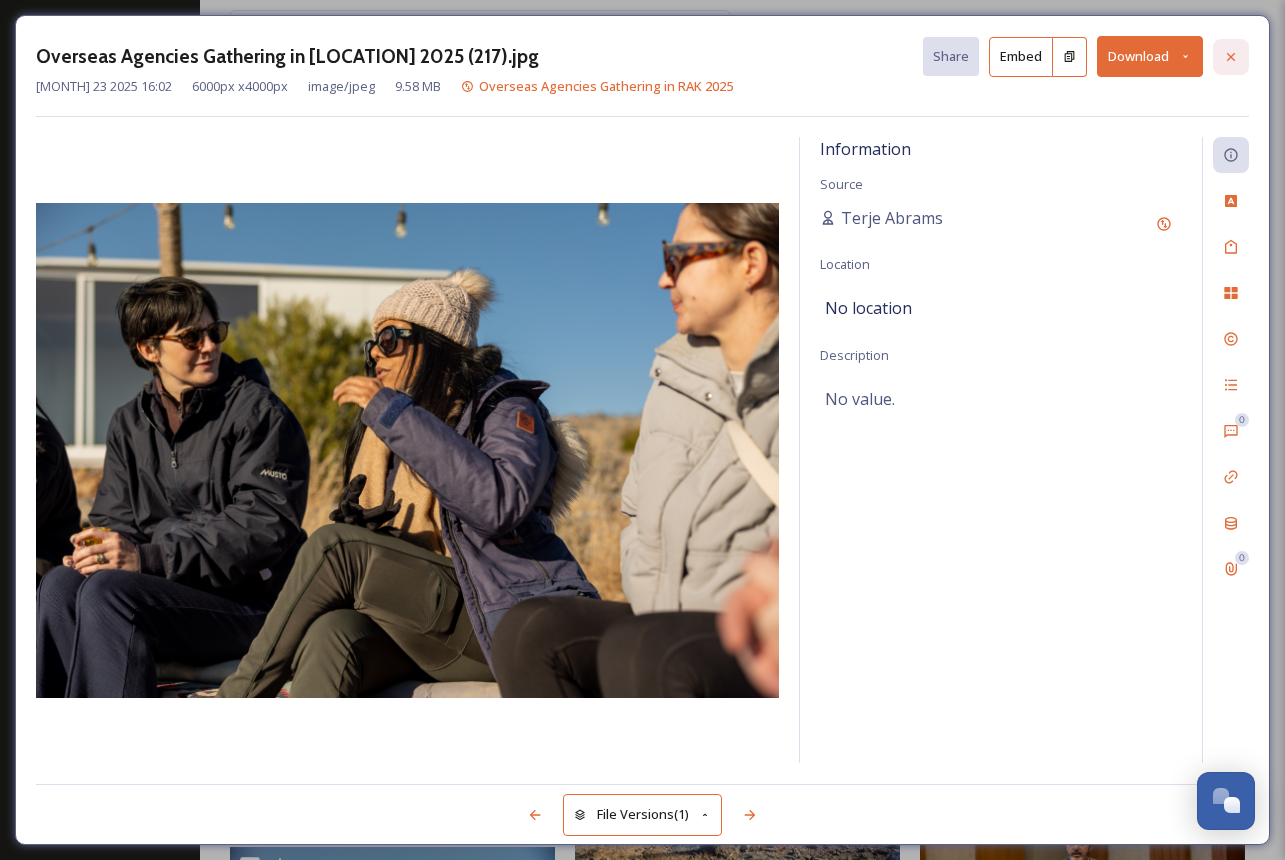 click 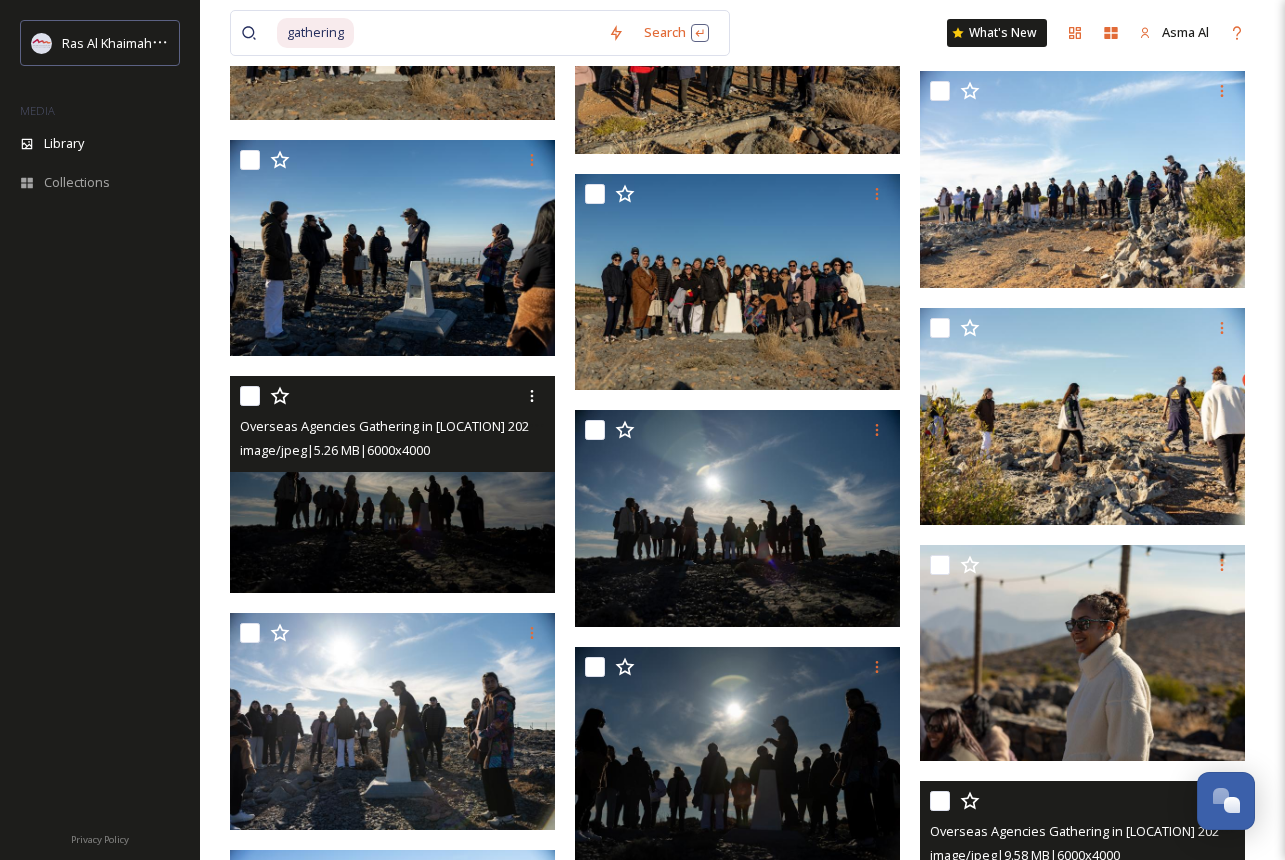 scroll, scrollTop: 16729, scrollLeft: 0, axis: vertical 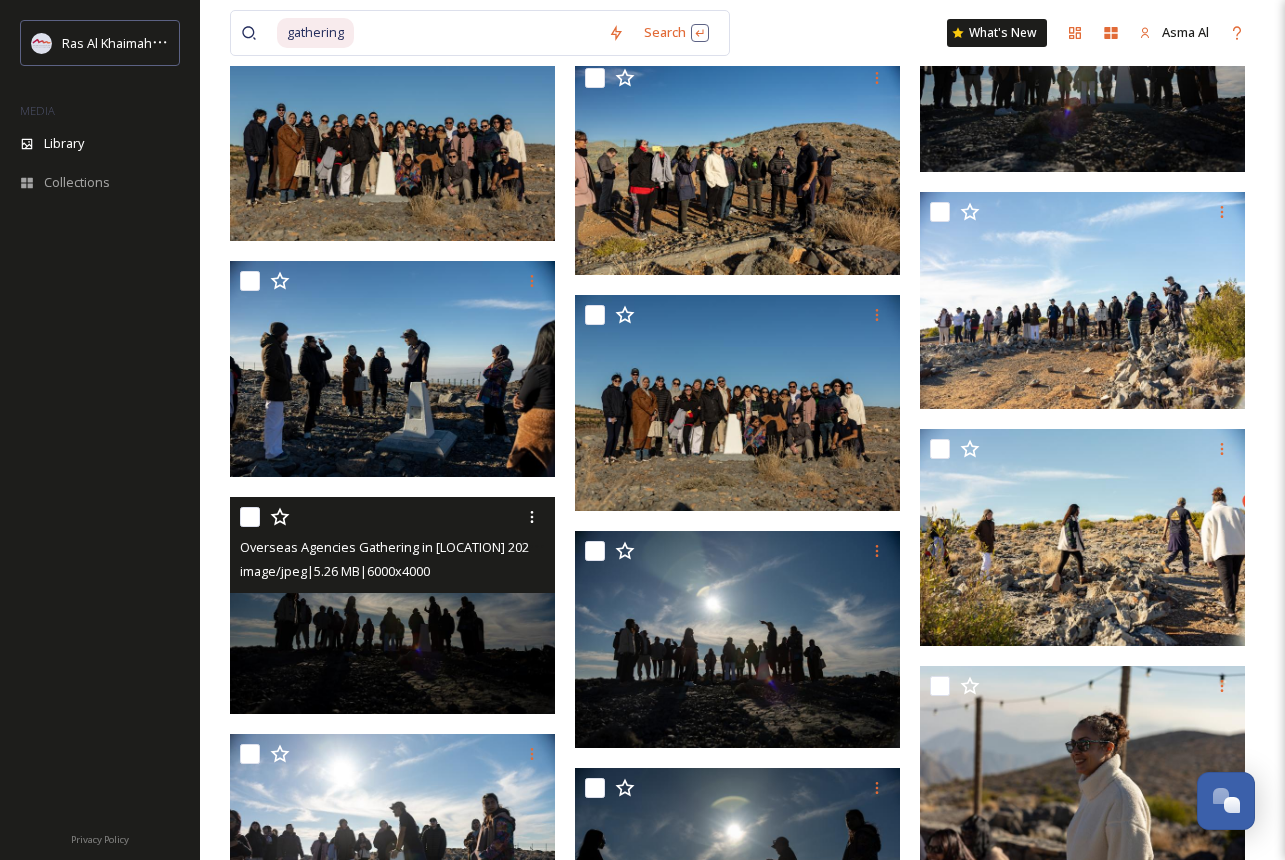click at bounding box center (392, 605) 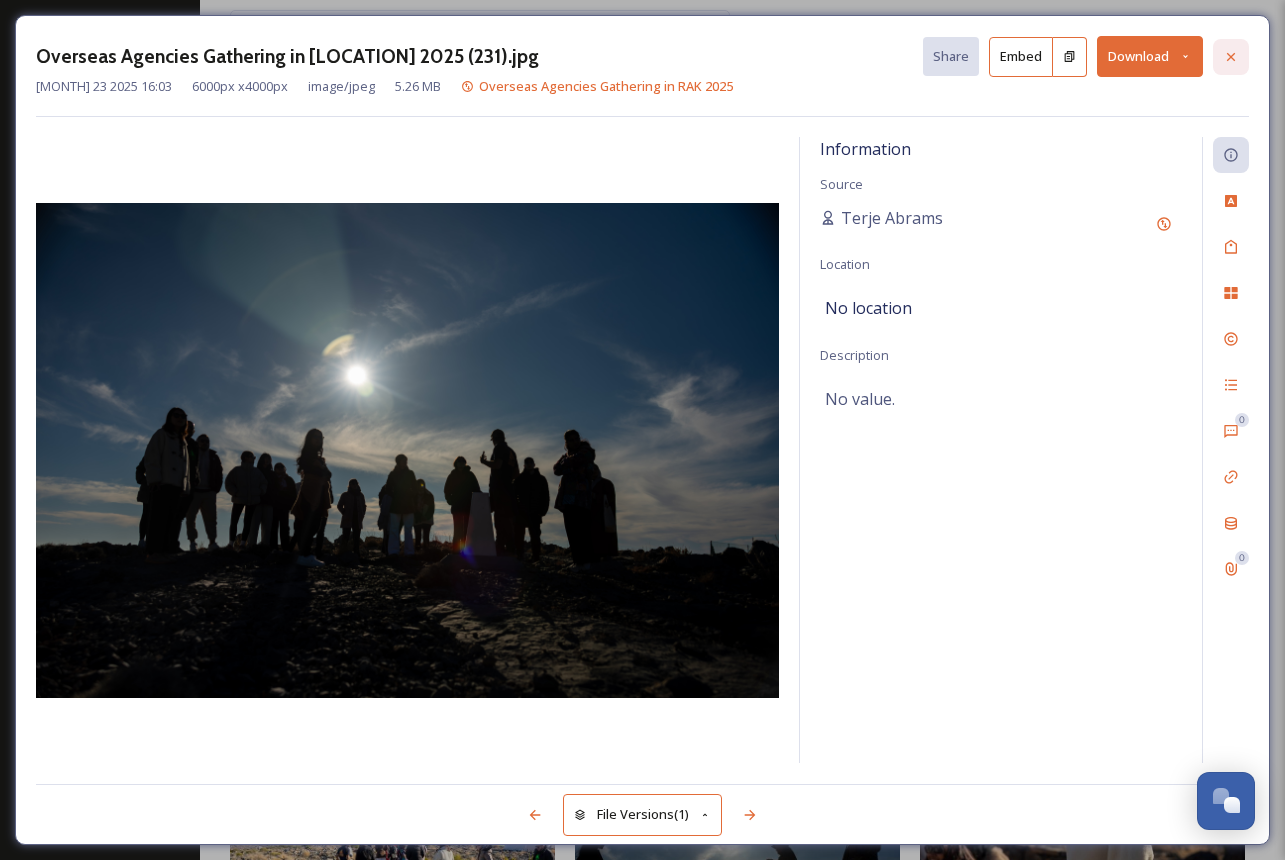 click 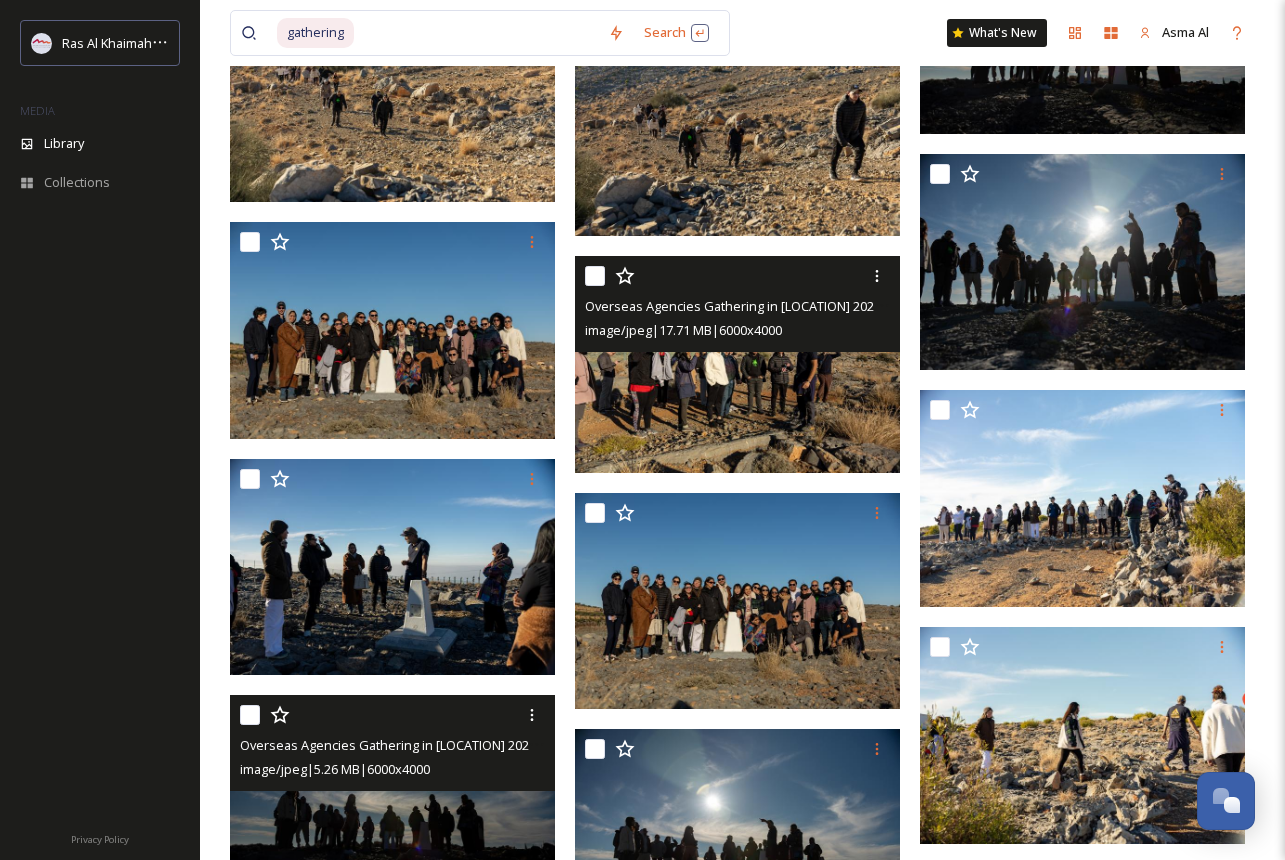 scroll, scrollTop: 16529, scrollLeft: 0, axis: vertical 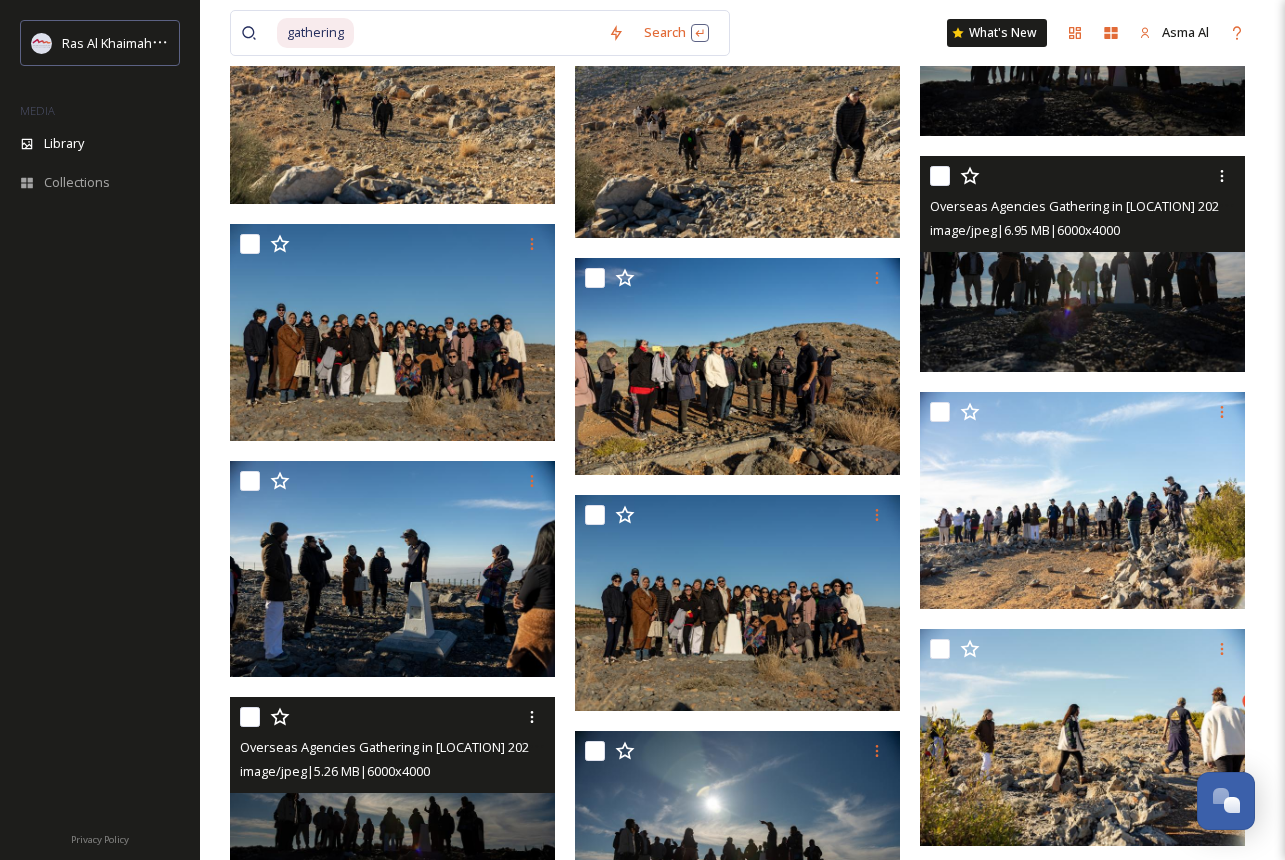 click at bounding box center (1082, 263) 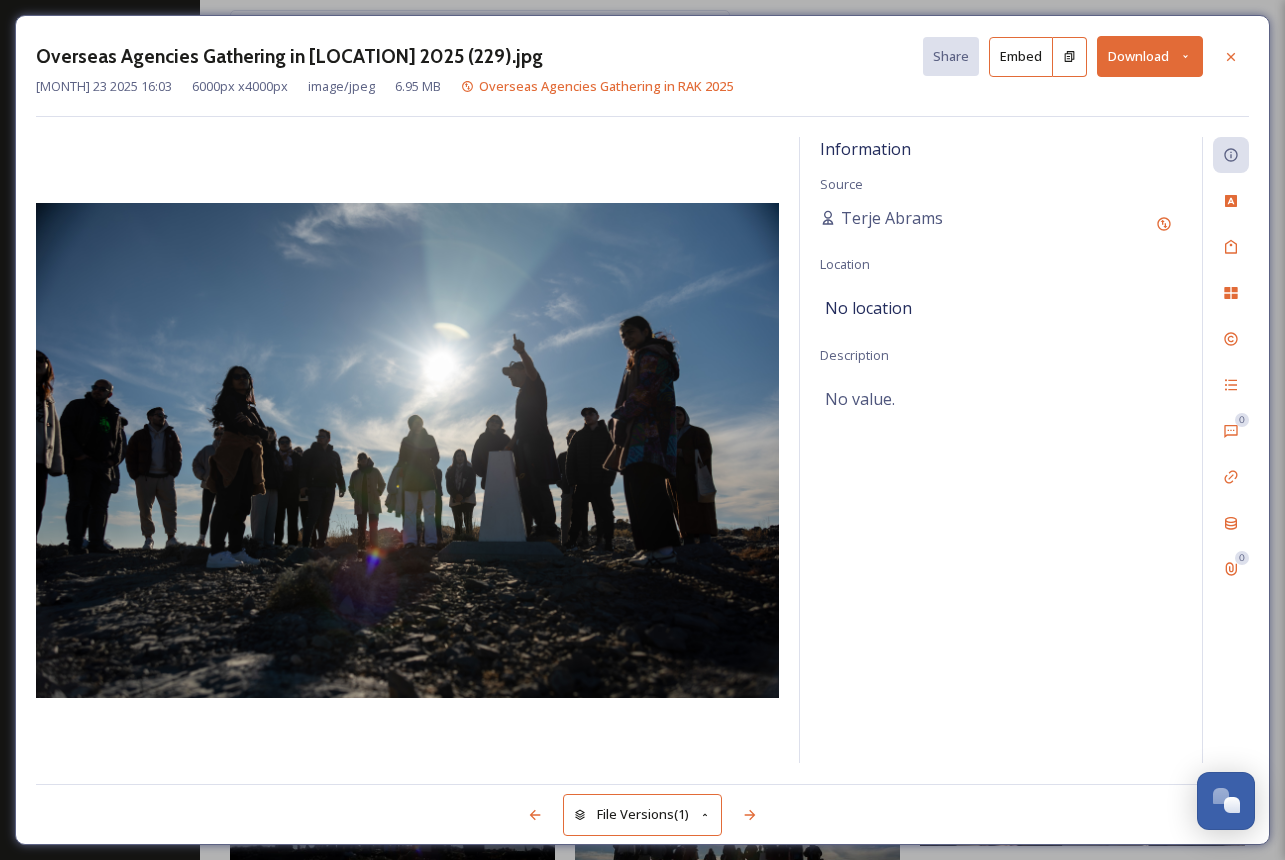click on "Download" at bounding box center [1150, 56] 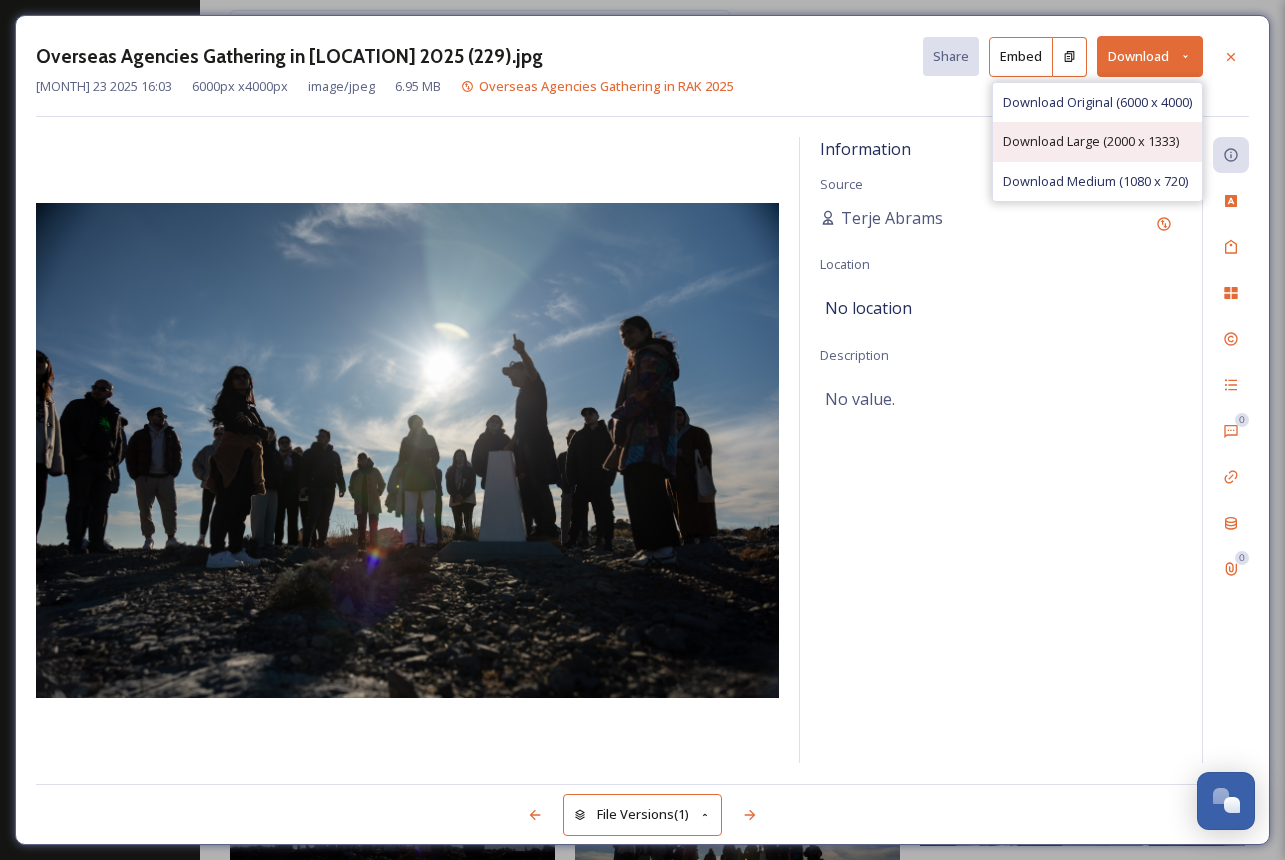 click on "Download Large (2000 x 1333)" at bounding box center (1091, 141) 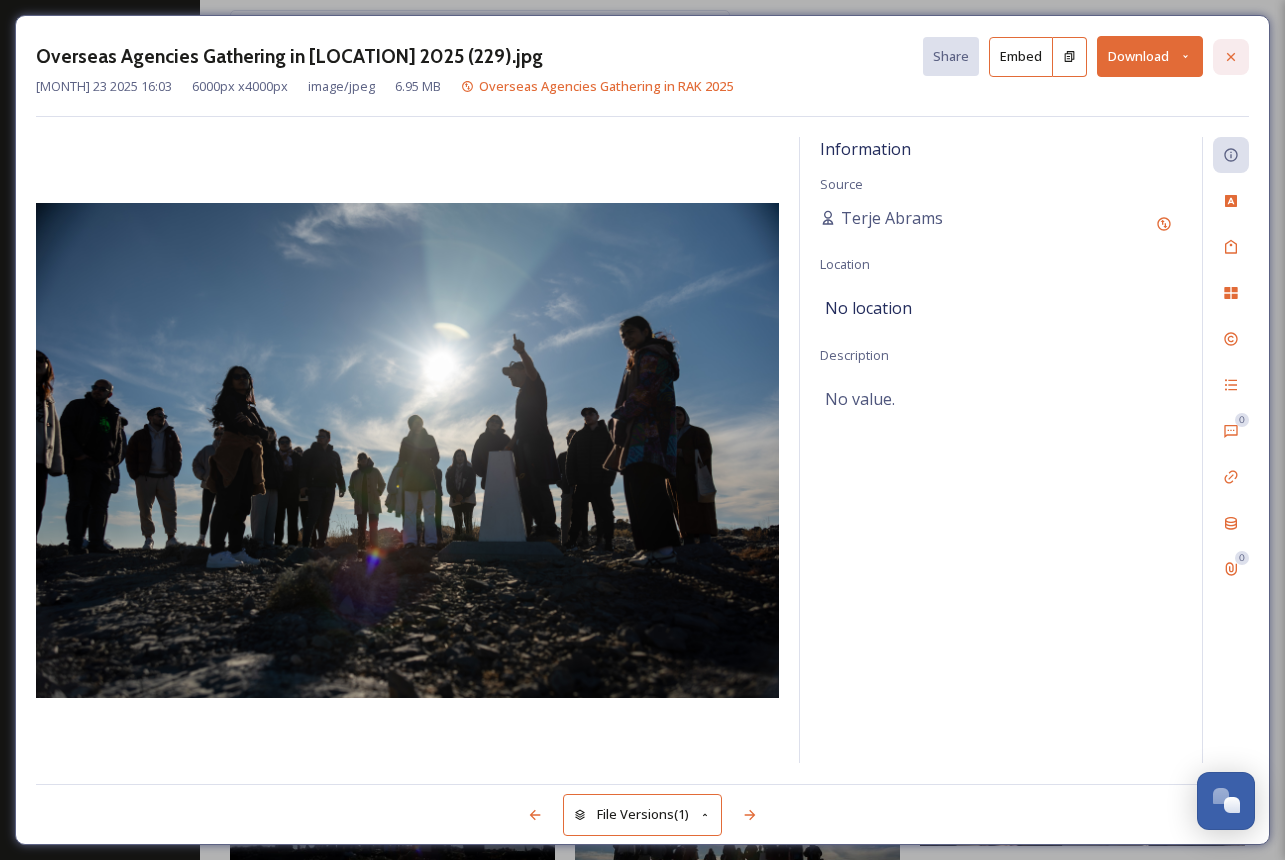 click 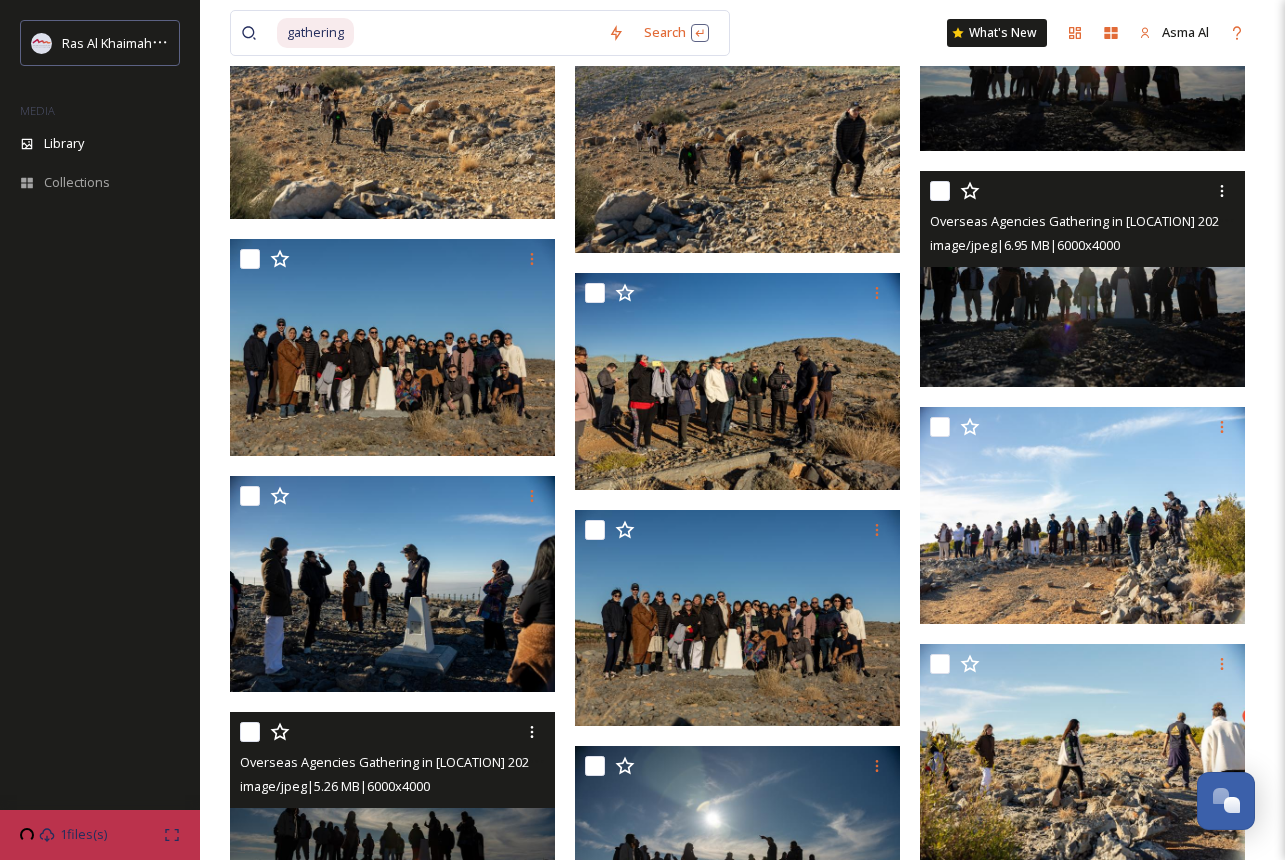 scroll, scrollTop: 16354, scrollLeft: 0, axis: vertical 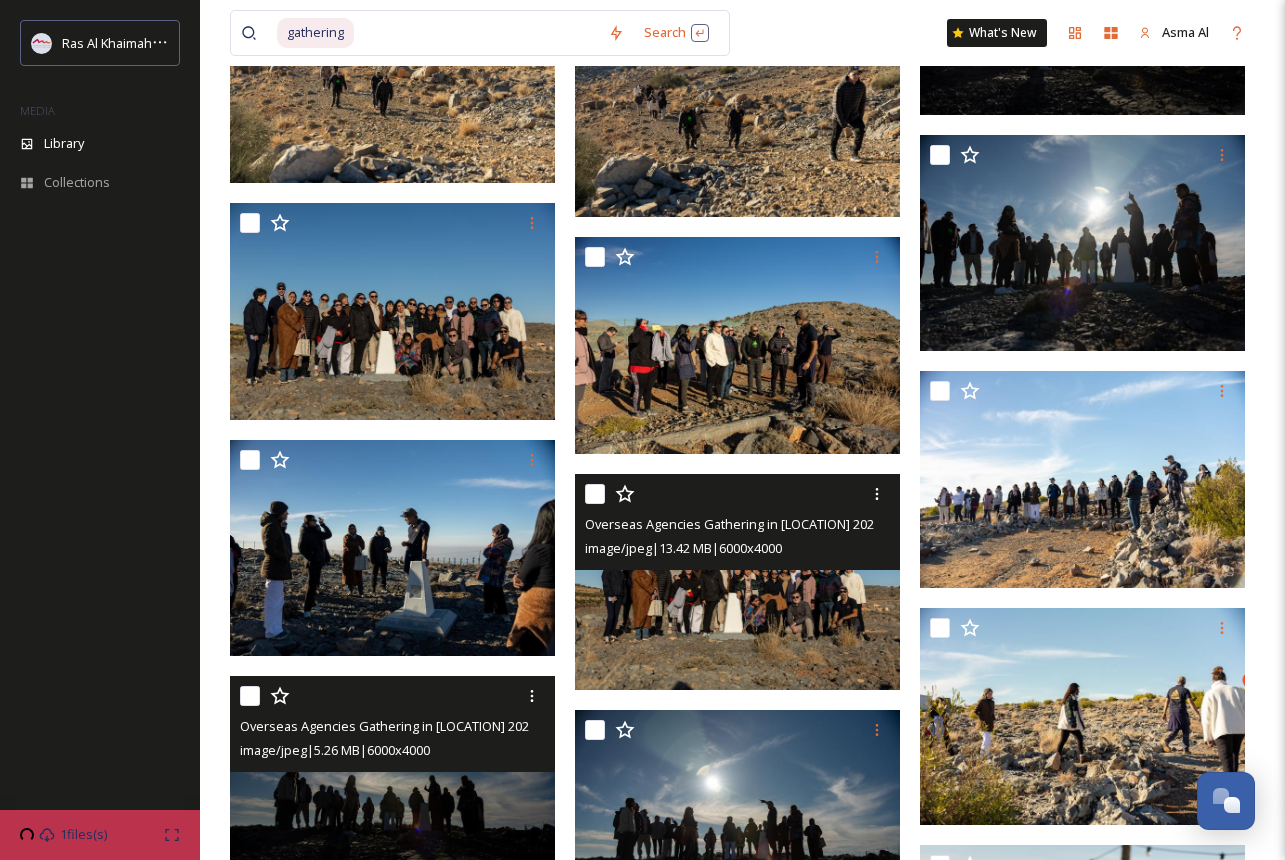 click at bounding box center (737, 582) 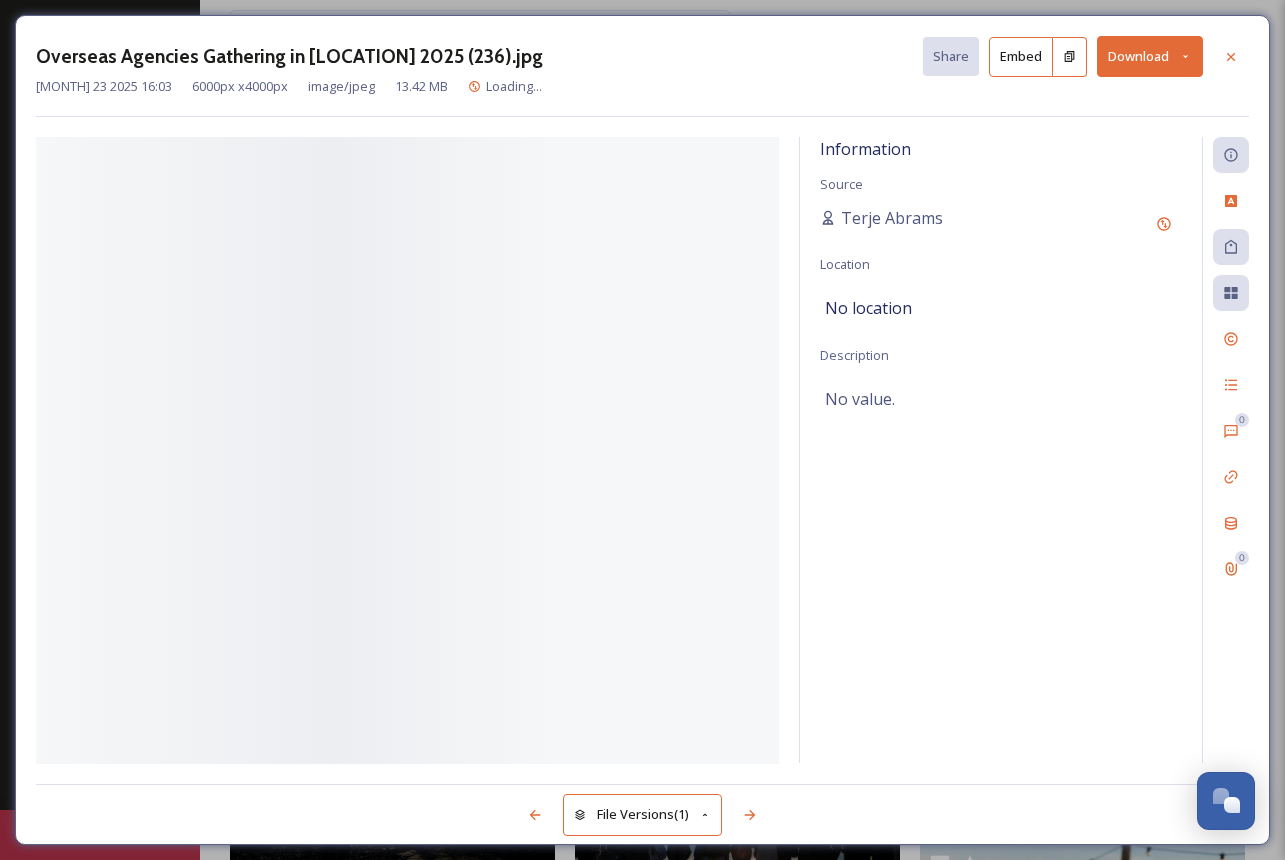 scroll, scrollTop: 16553, scrollLeft: 0, axis: vertical 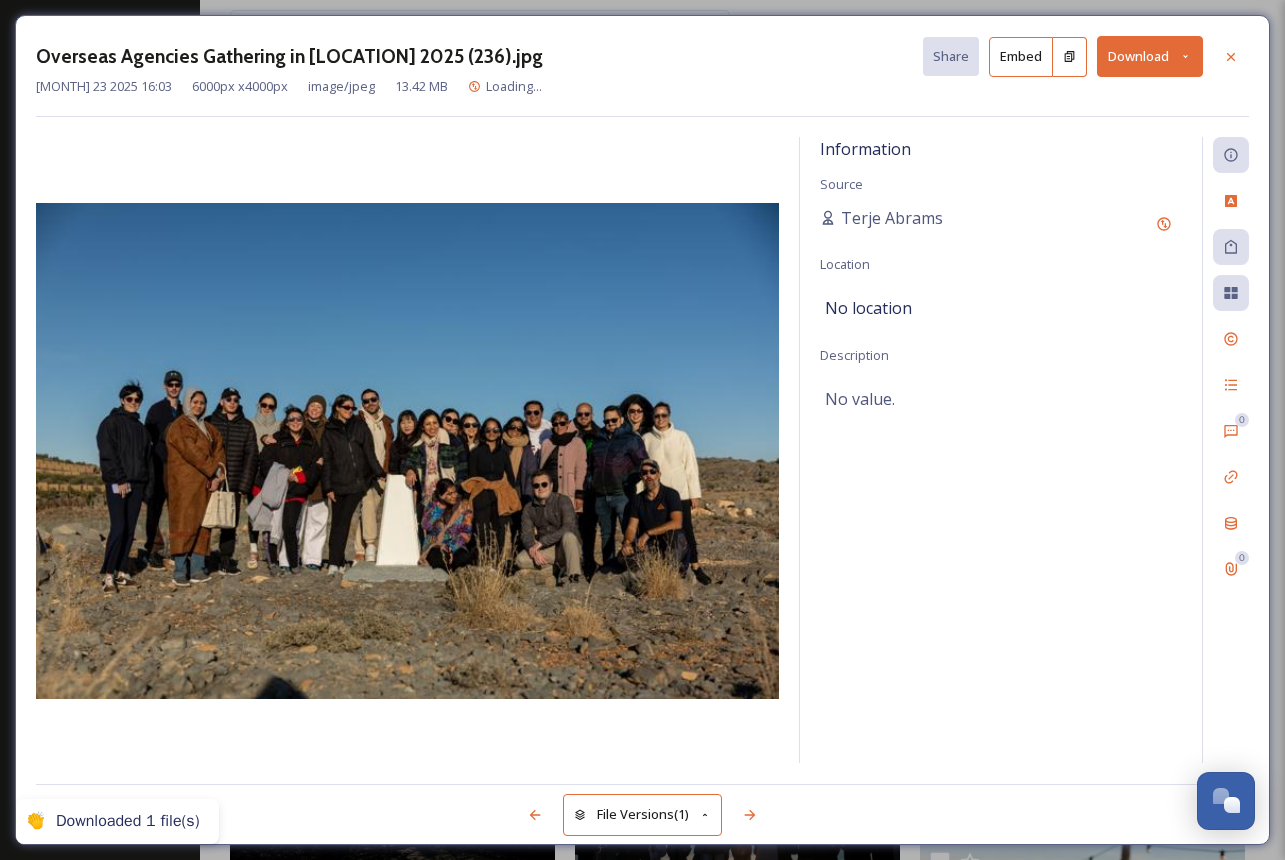 click 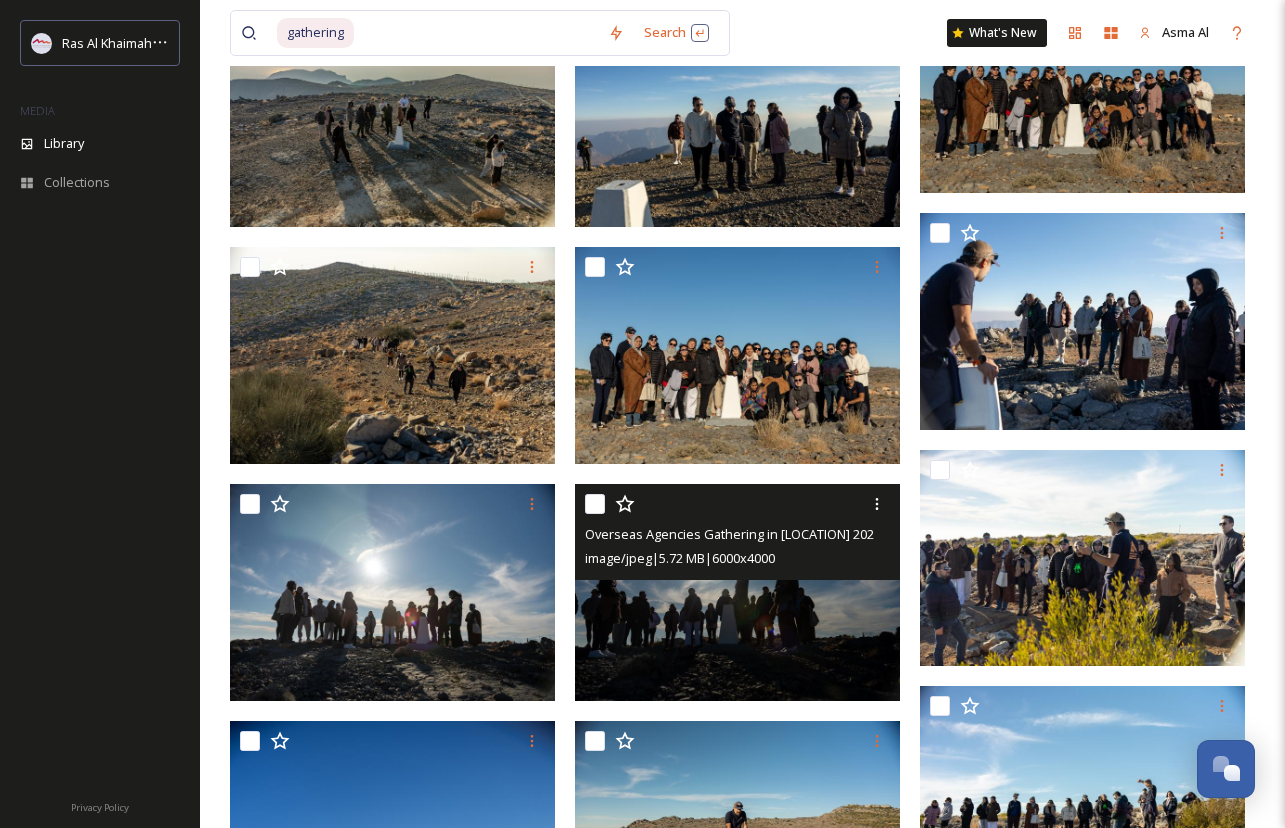 scroll, scrollTop: 26689, scrollLeft: 0, axis: vertical 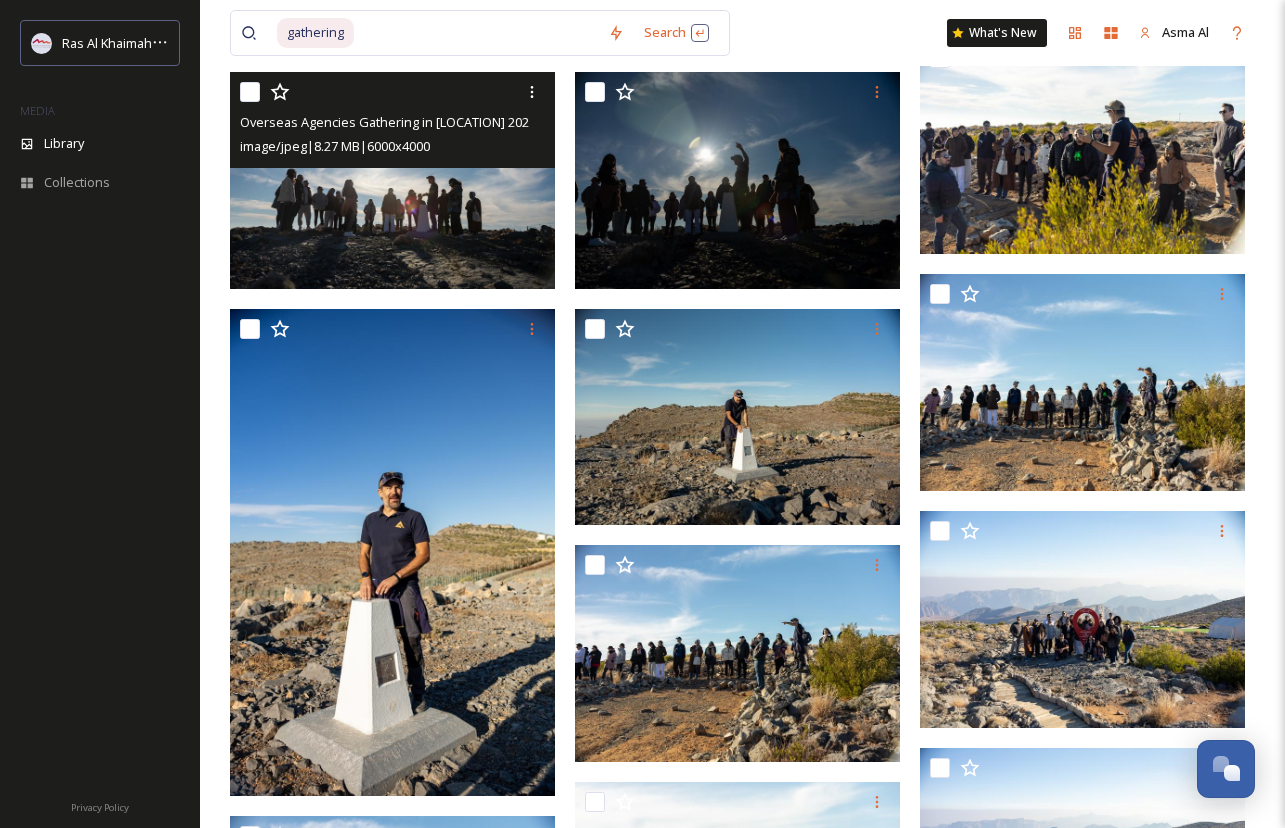 click at bounding box center (392, 180) 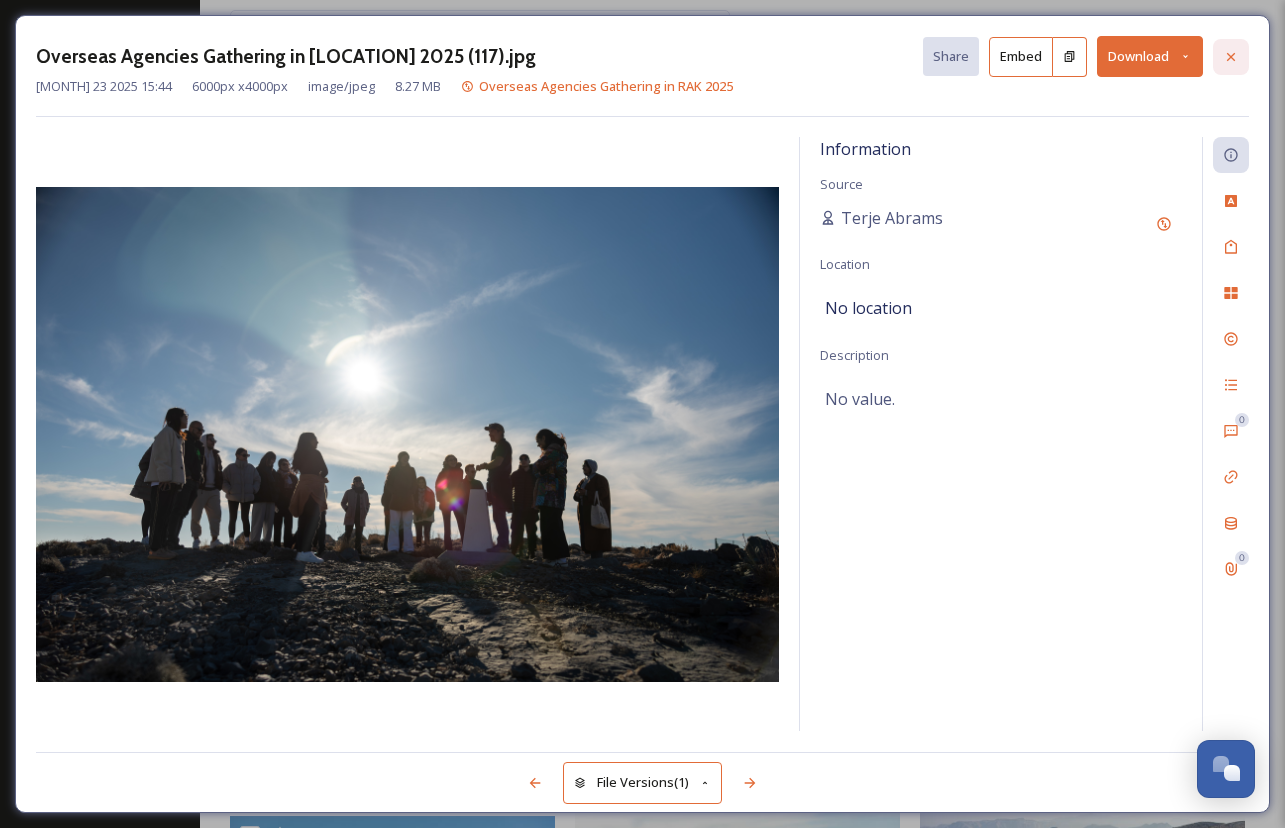 click 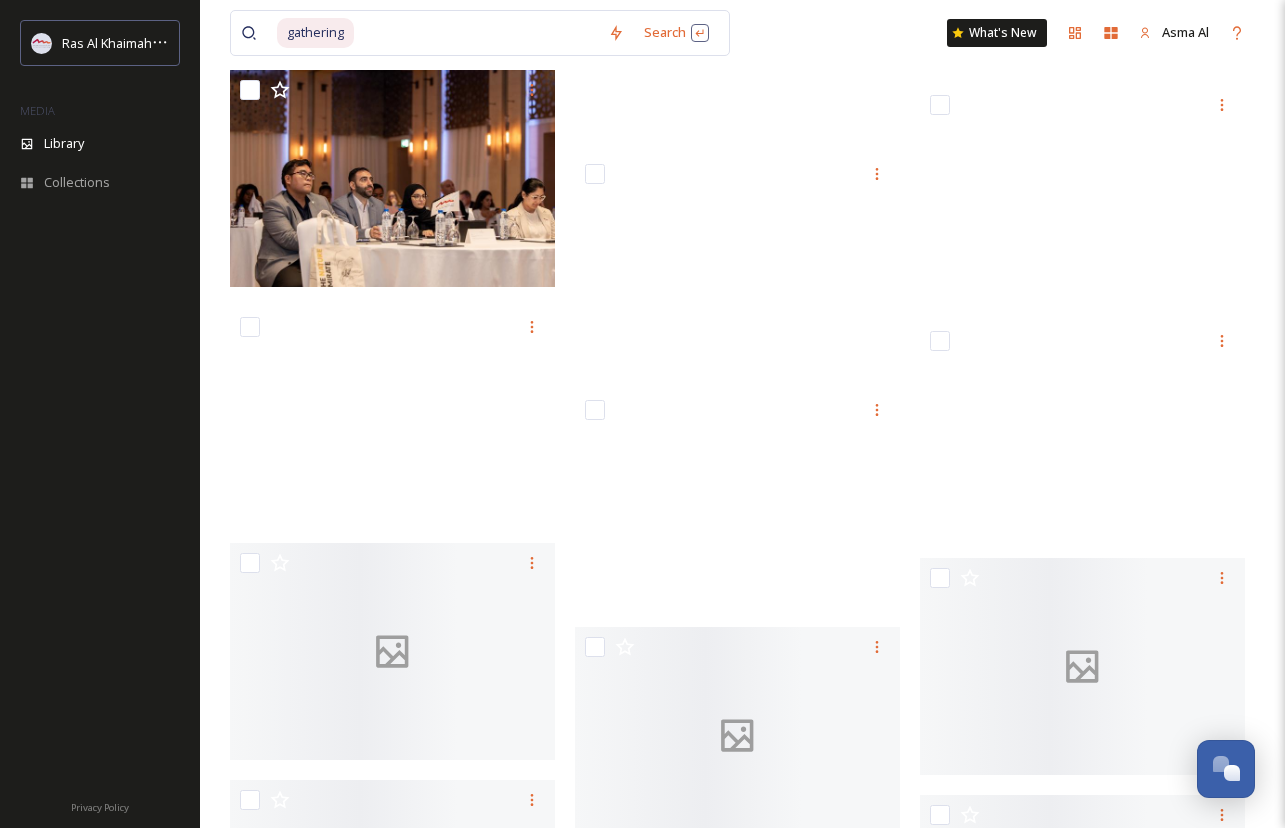 scroll, scrollTop: 71561, scrollLeft: 0, axis: vertical 